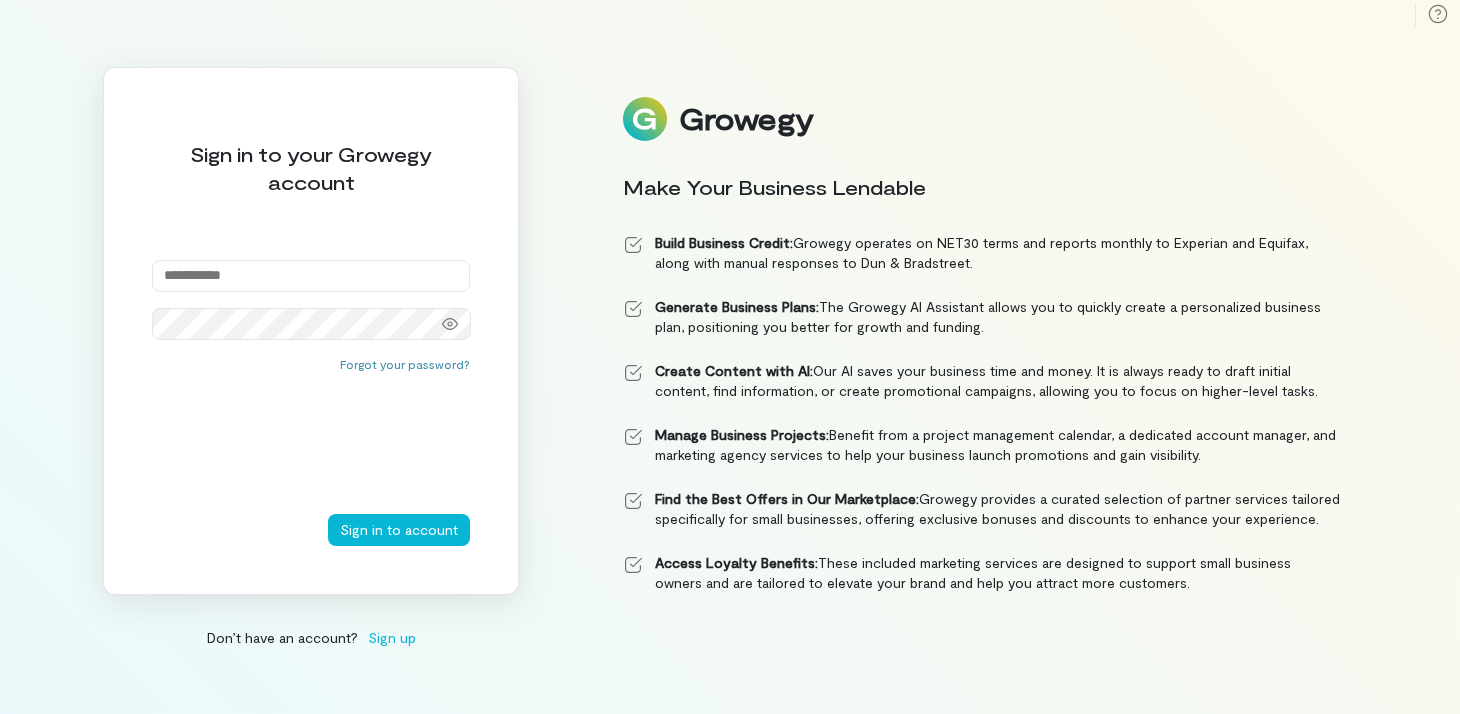 scroll, scrollTop: 0, scrollLeft: 0, axis: both 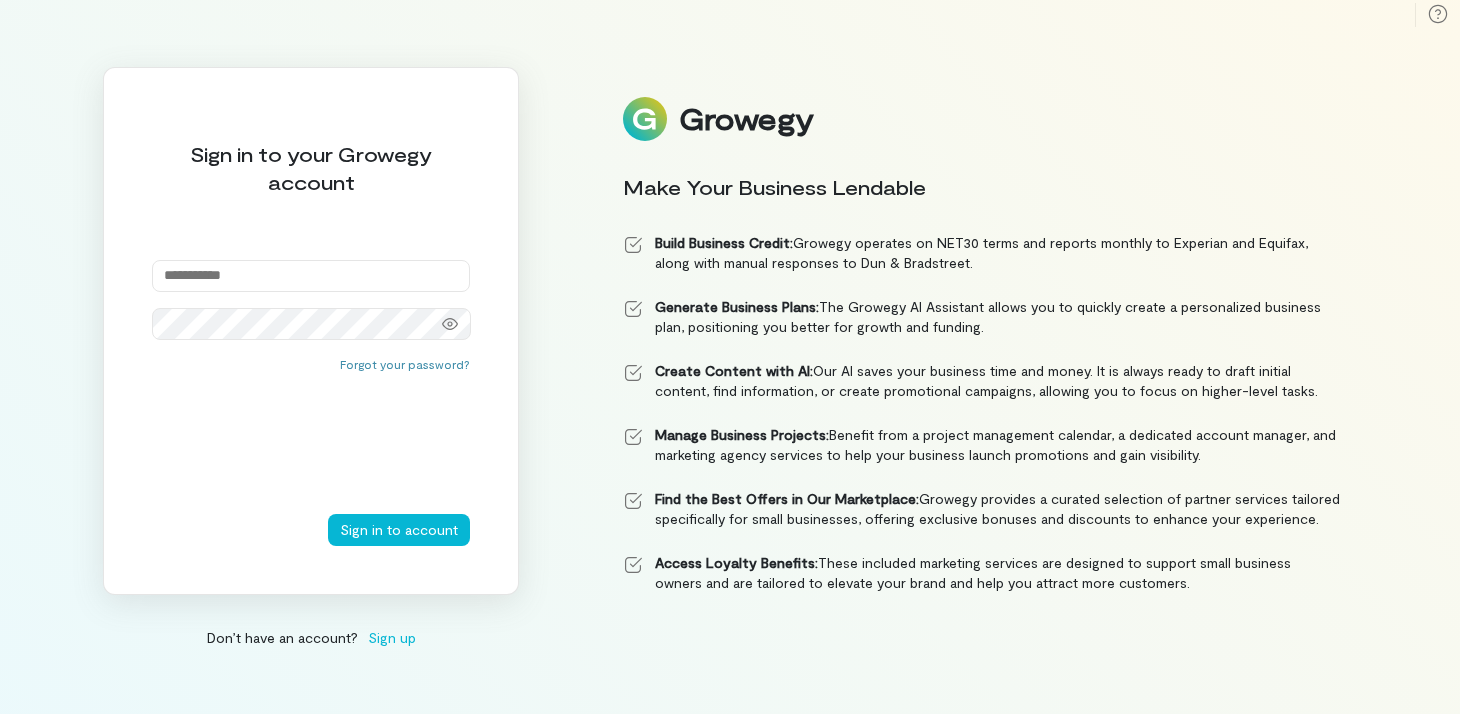 type on "**********" 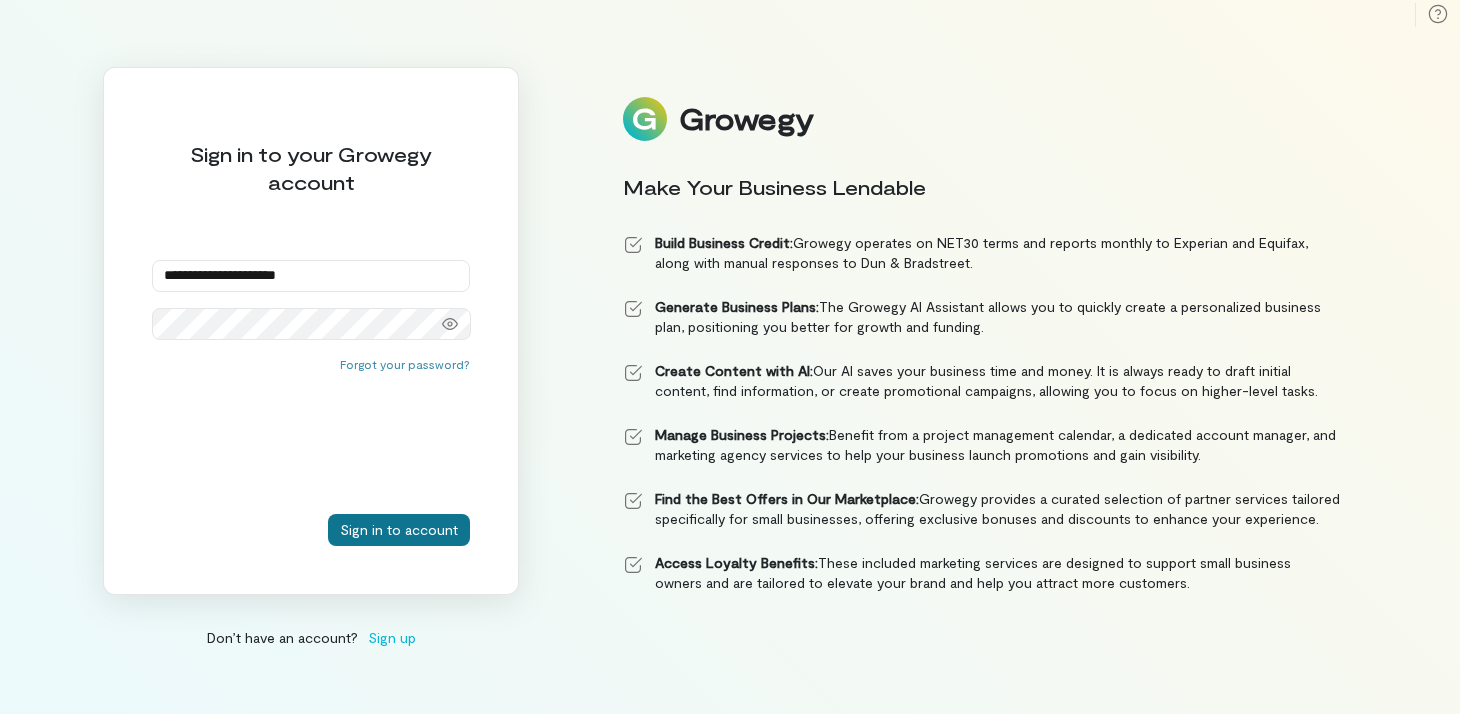 click on "Sign in to account" at bounding box center (399, 530) 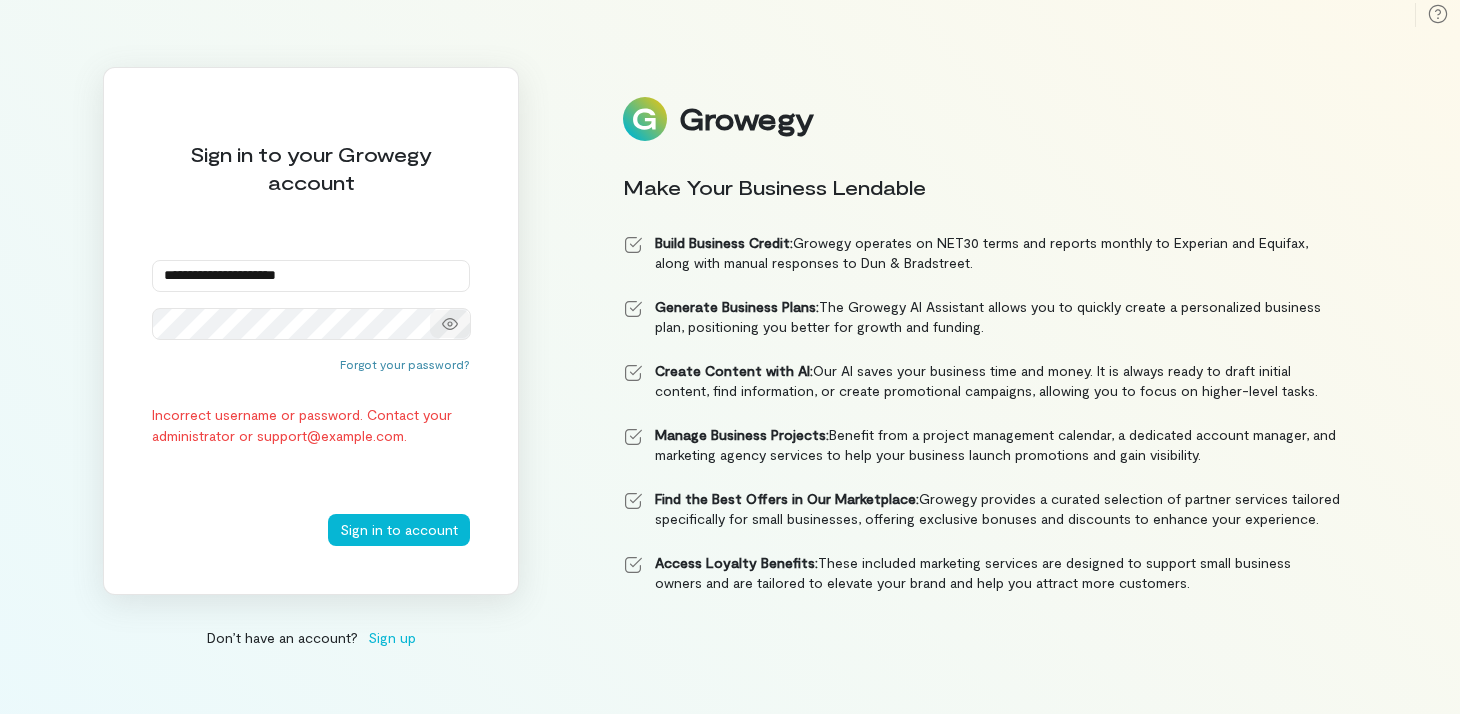 click 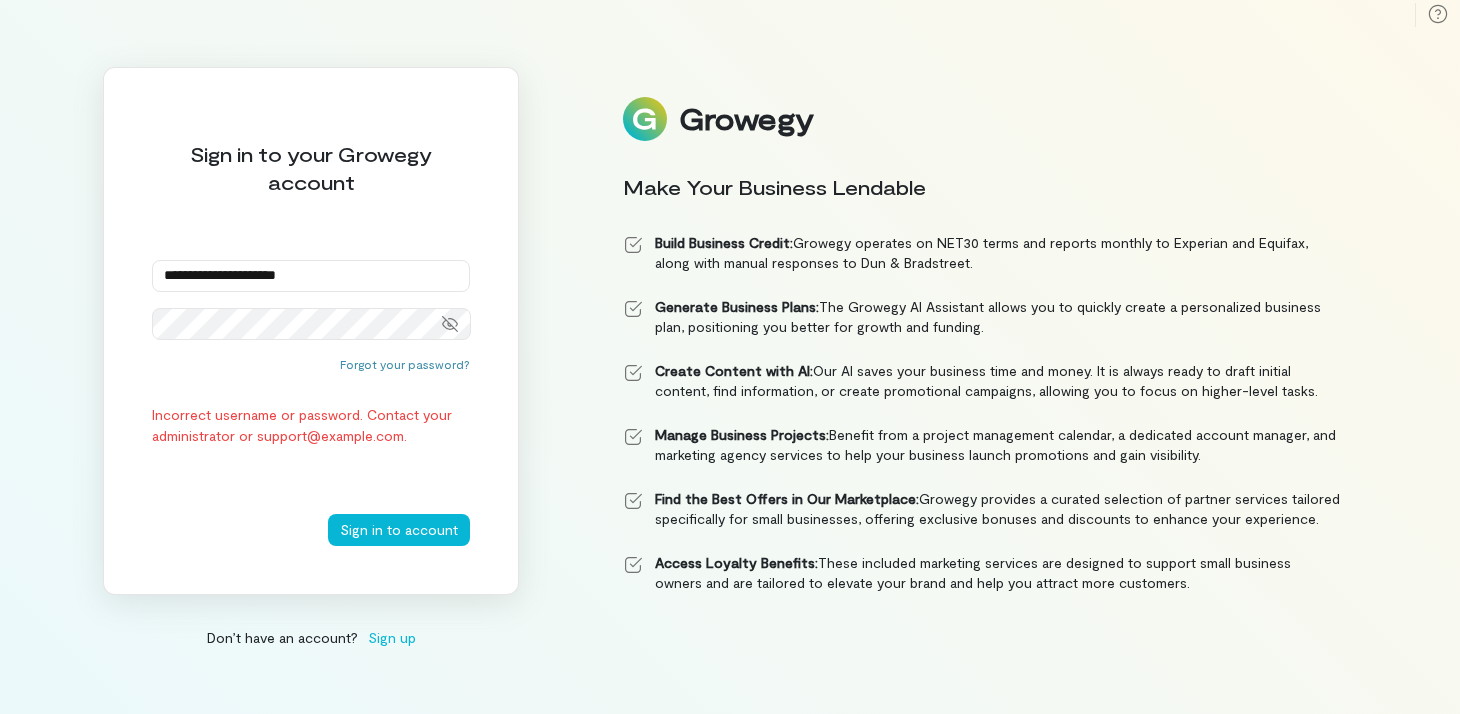 click on "Sign in to account" at bounding box center [399, 530] 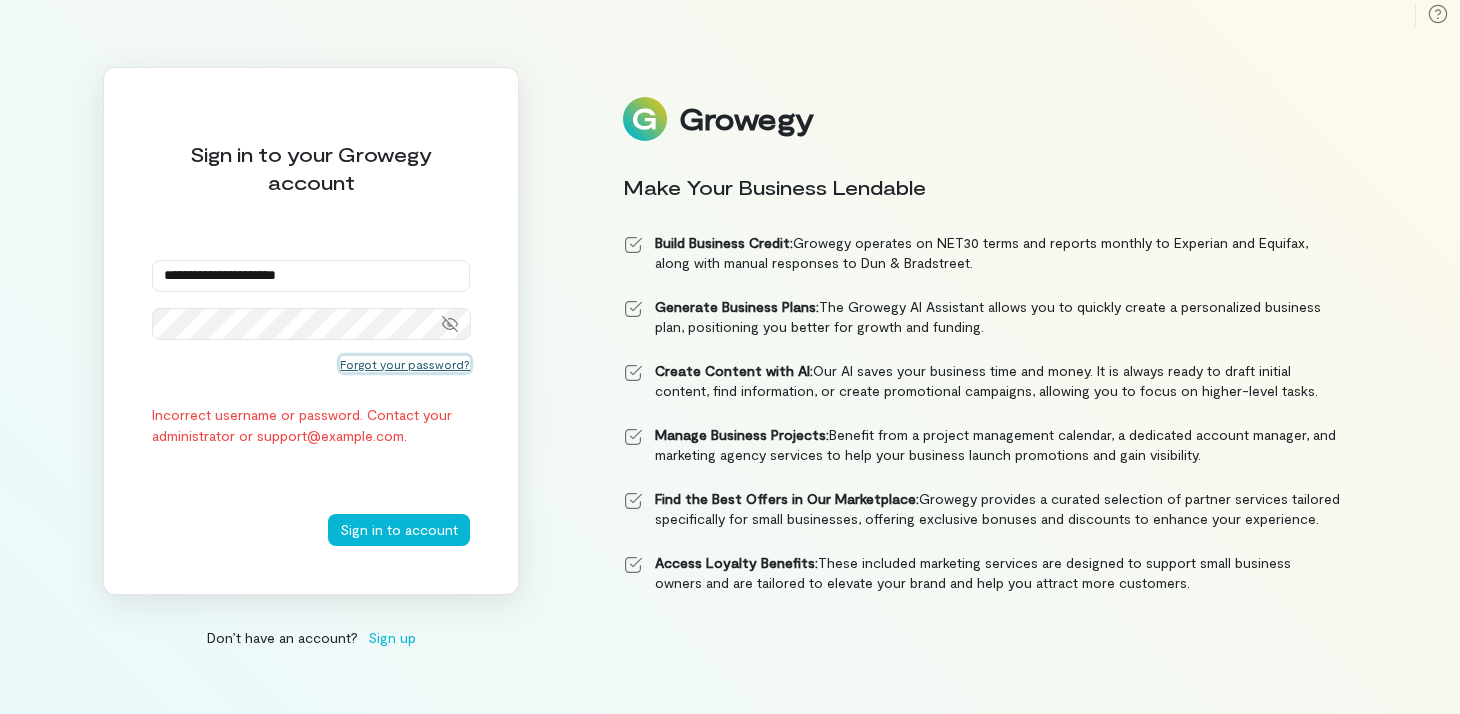 click on "Forgot your password?" at bounding box center (405, 364) 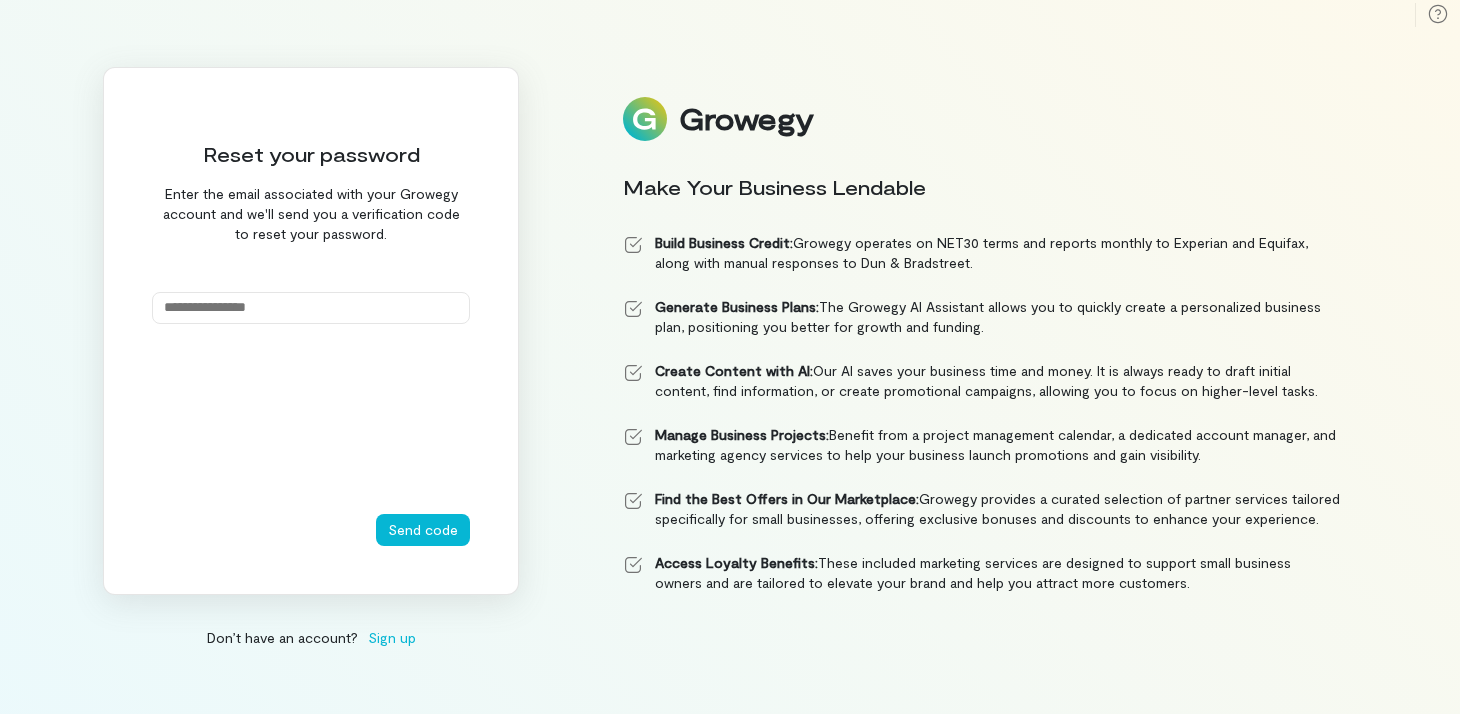 click at bounding box center [311, 308] 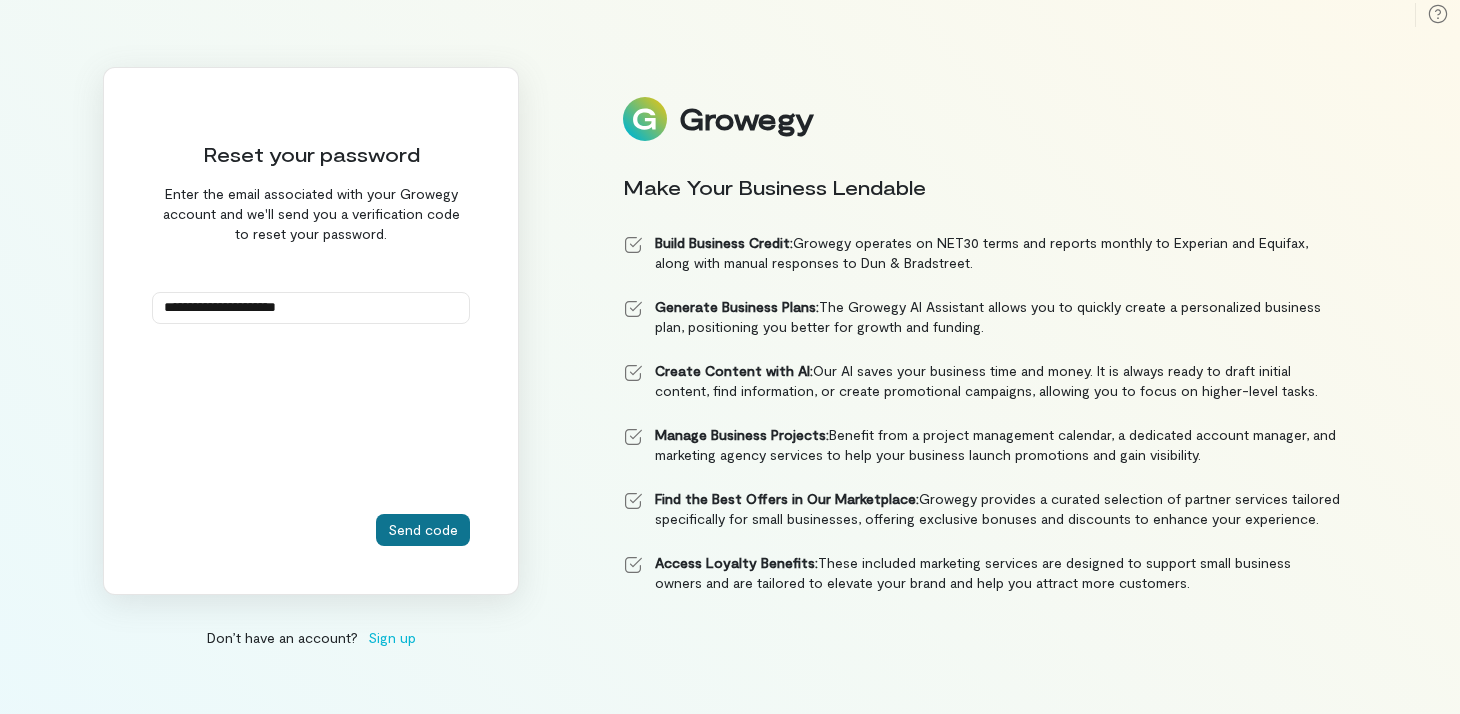 click on "Send code" at bounding box center (423, 530) 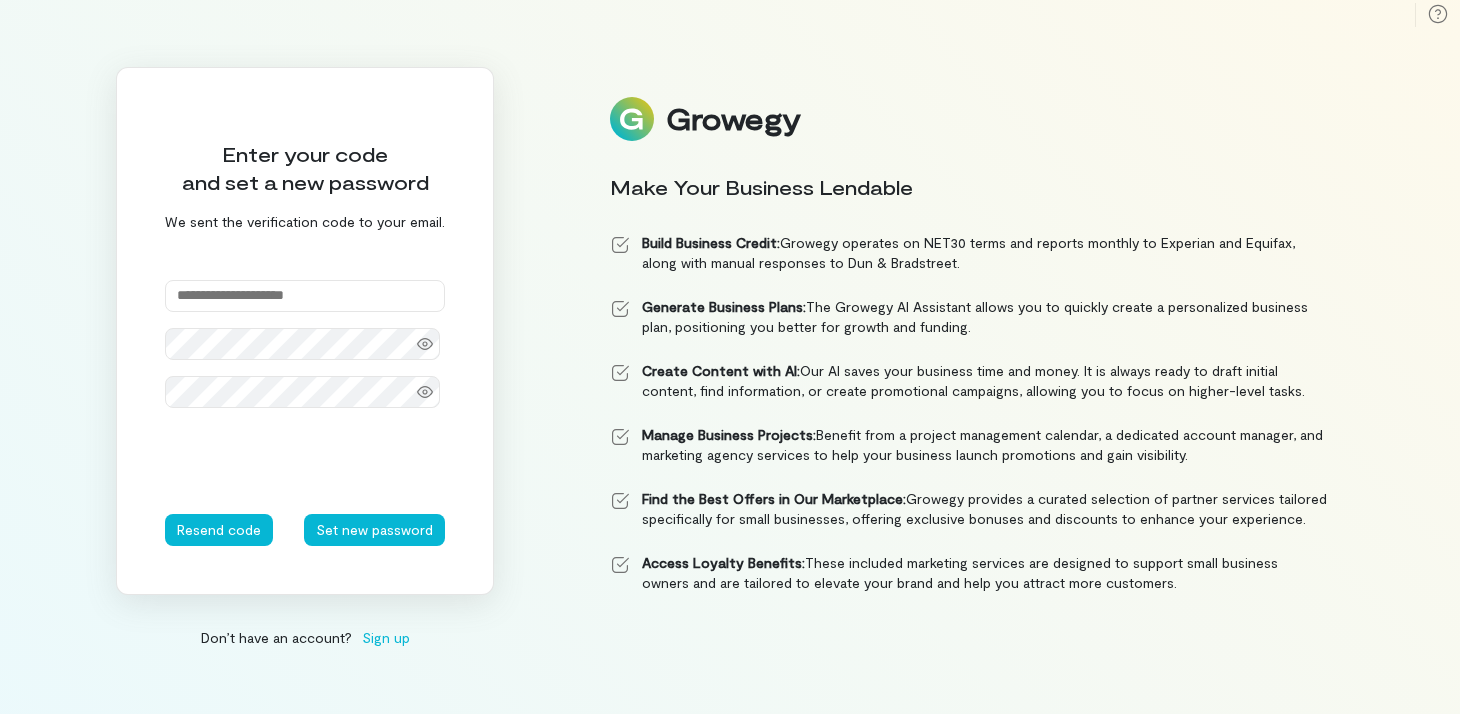 click at bounding box center (305, 296) 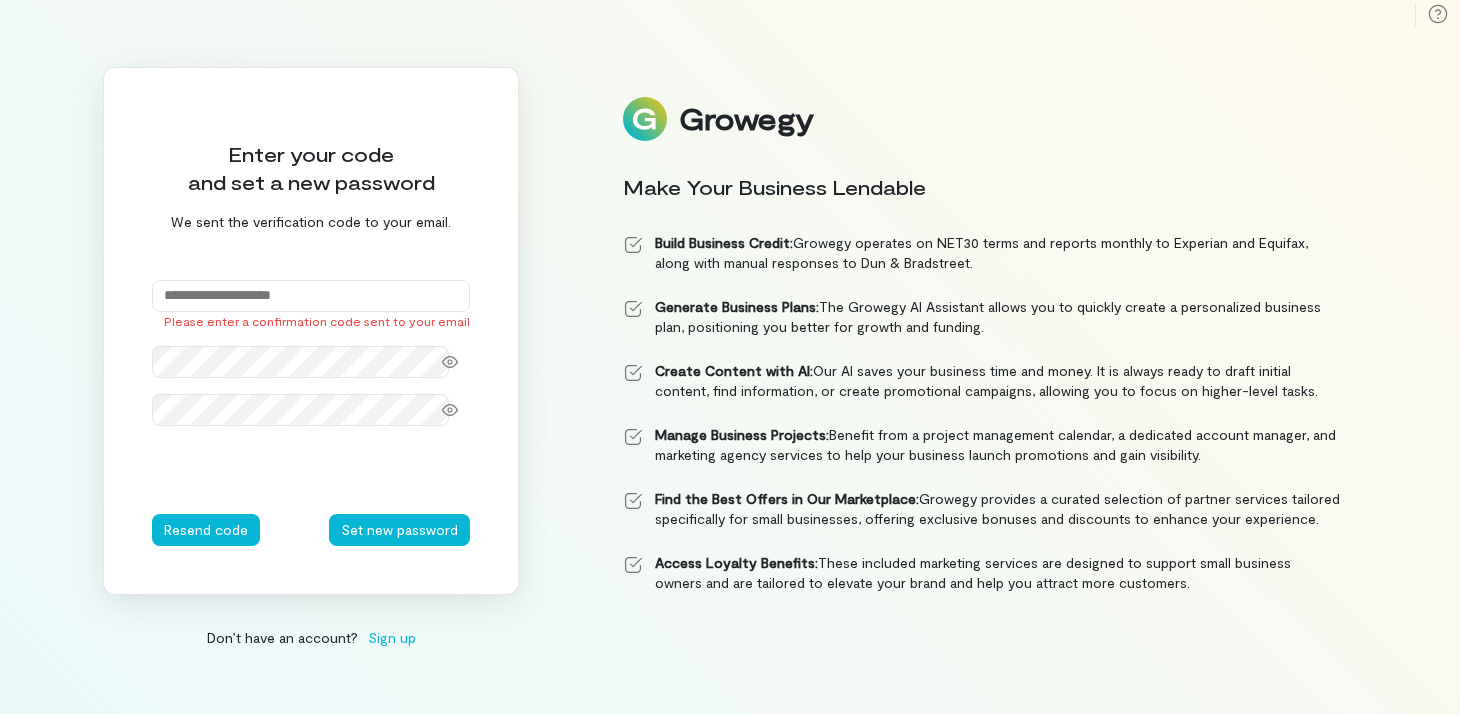 paste on "******" 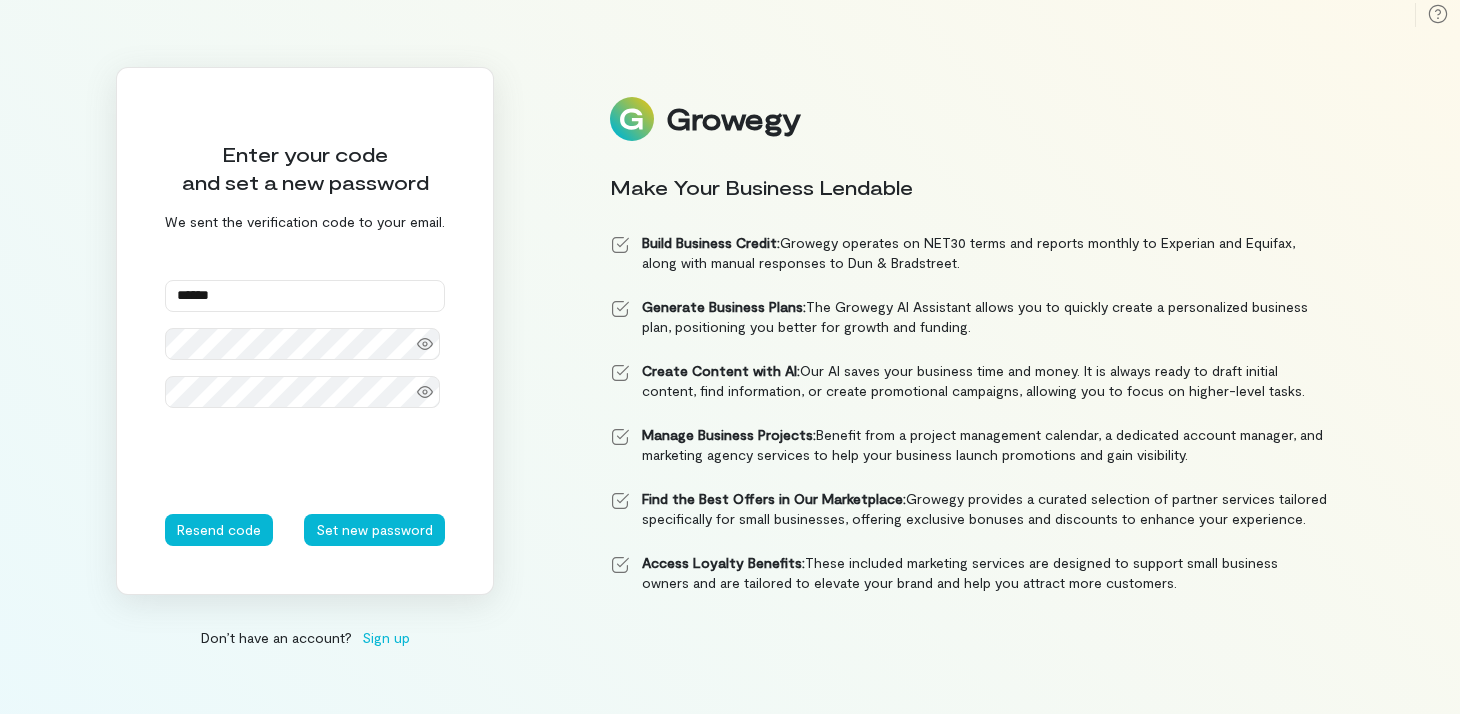 type on "******" 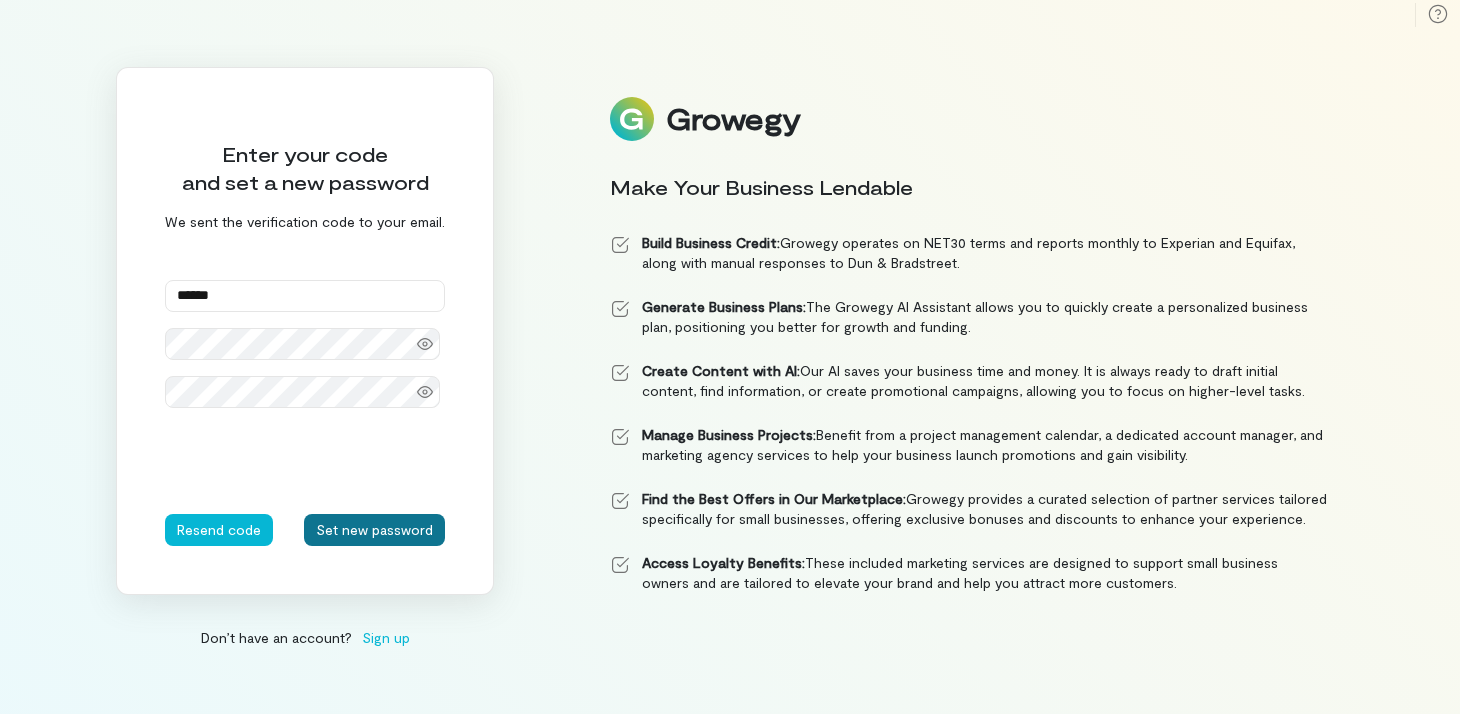 click on "Set new password" at bounding box center [374, 530] 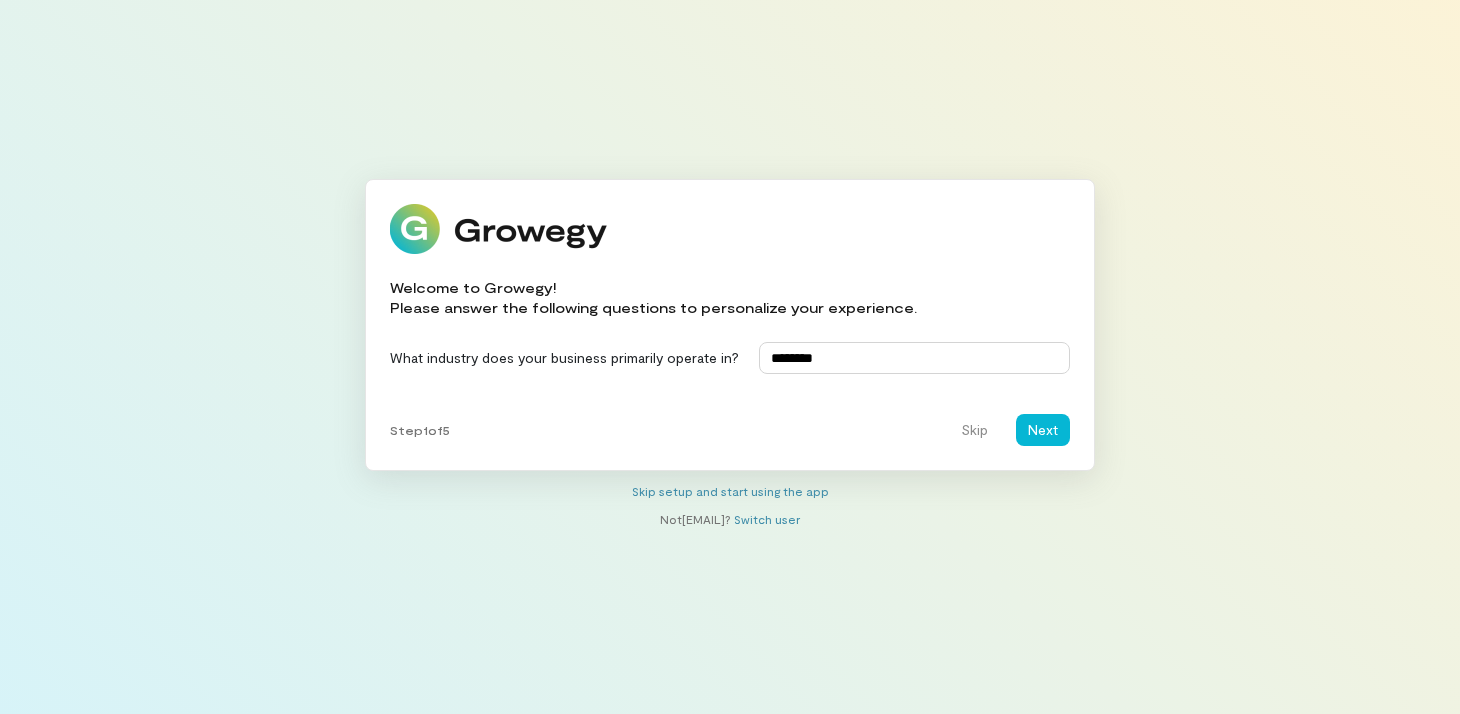 type on "*********" 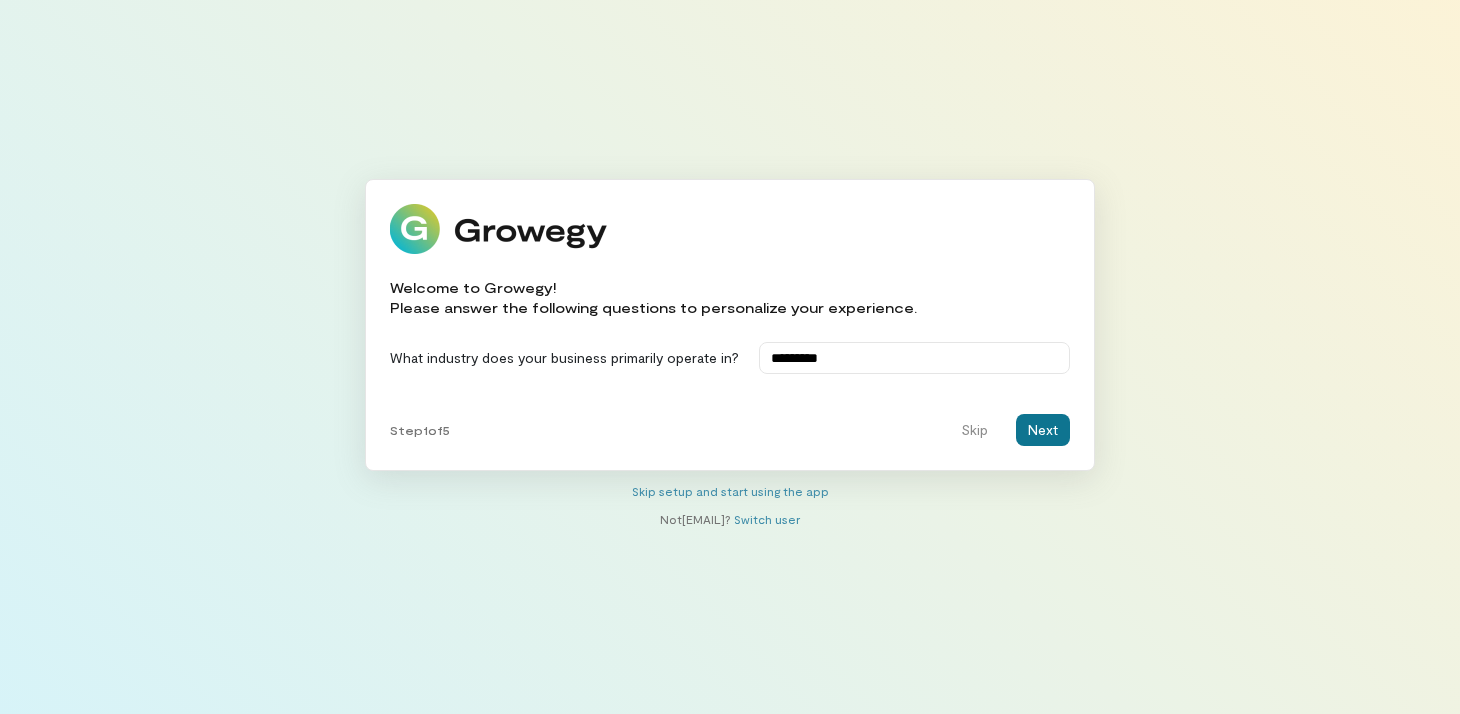 click on "Next" at bounding box center (1043, 430) 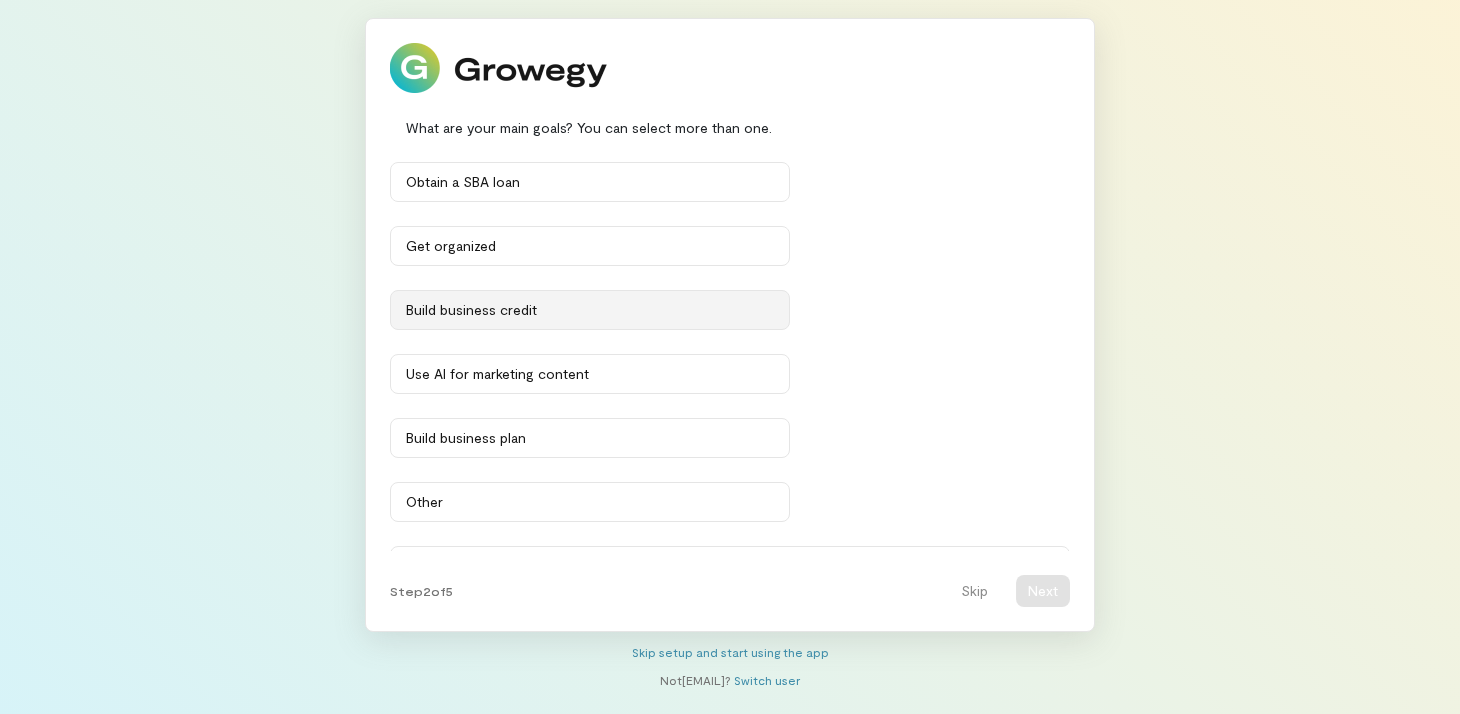 click on "Build business credit" at bounding box center [590, 310] 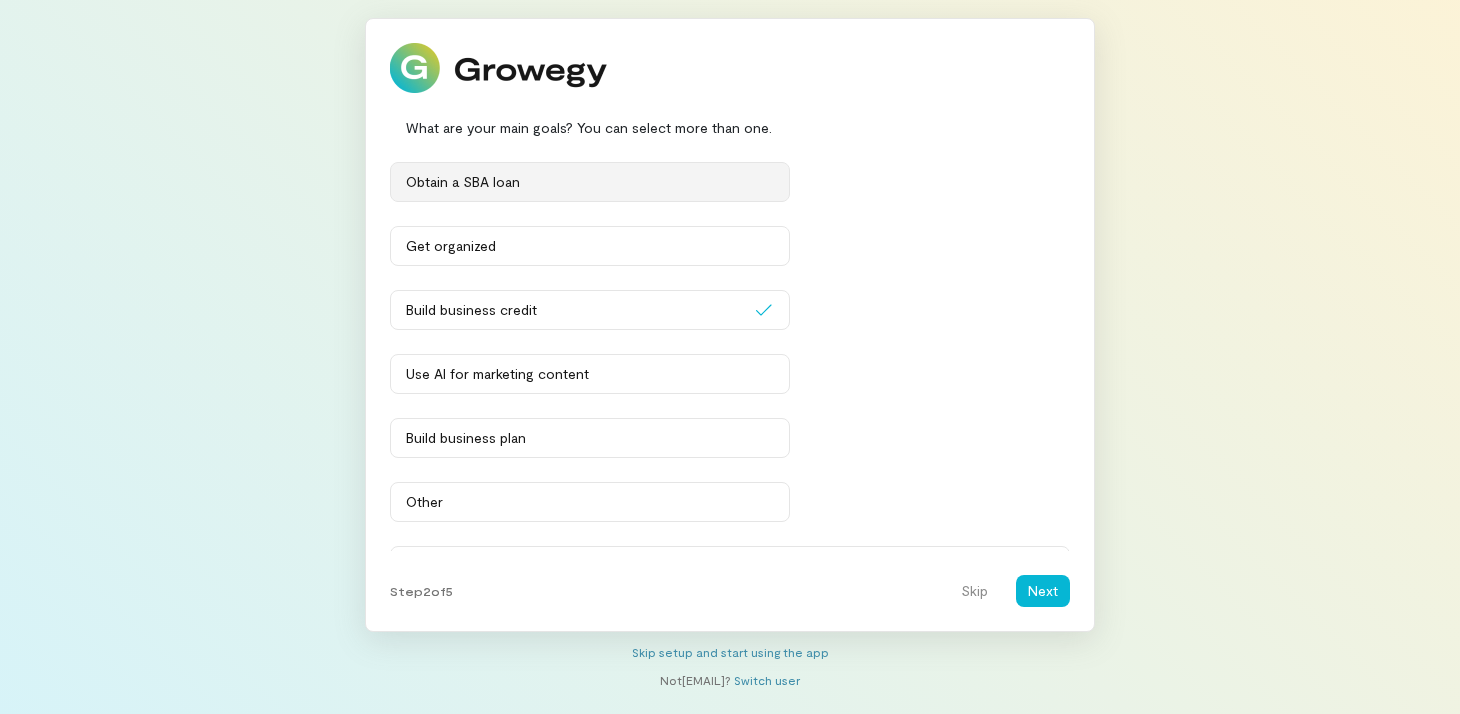 click on "Obtain a SBA loan" at bounding box center (590, 182) 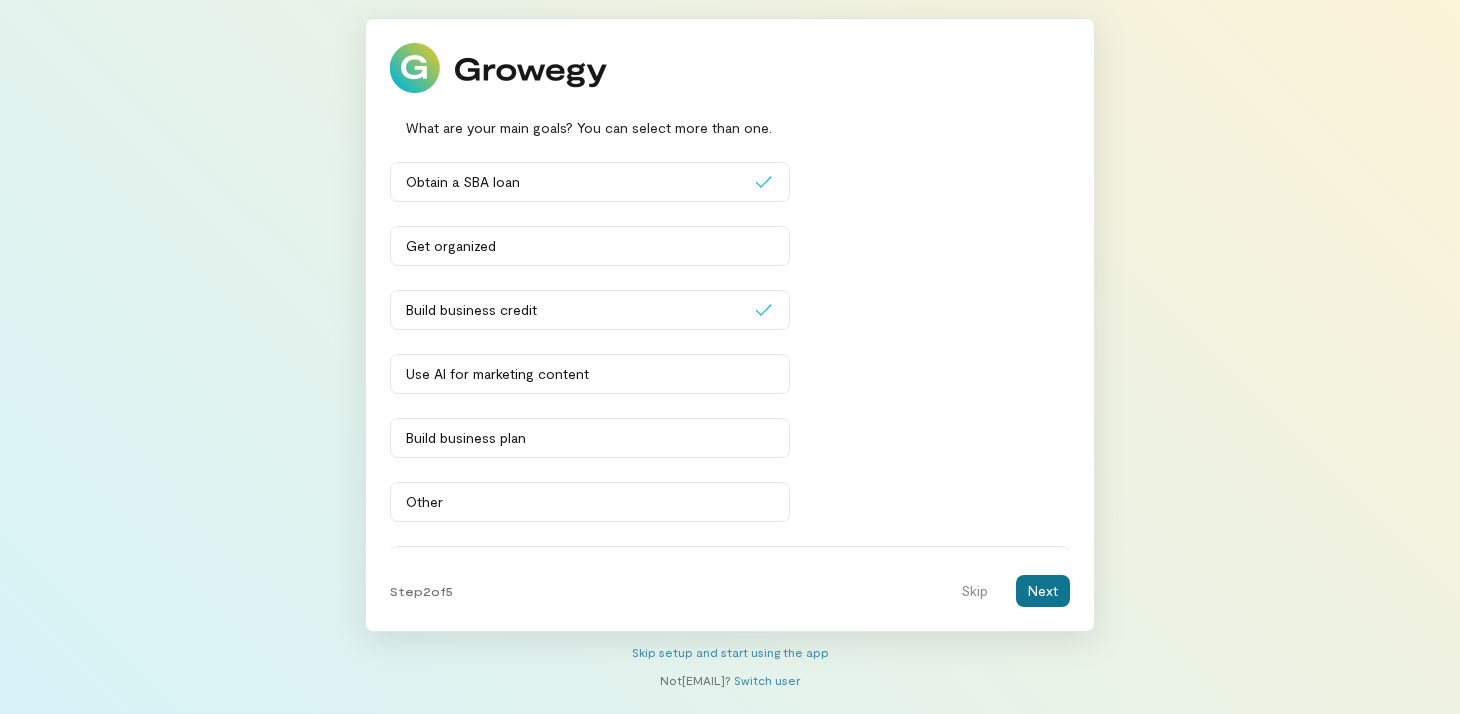 click on "Next" at bounding box center [1043, 591] 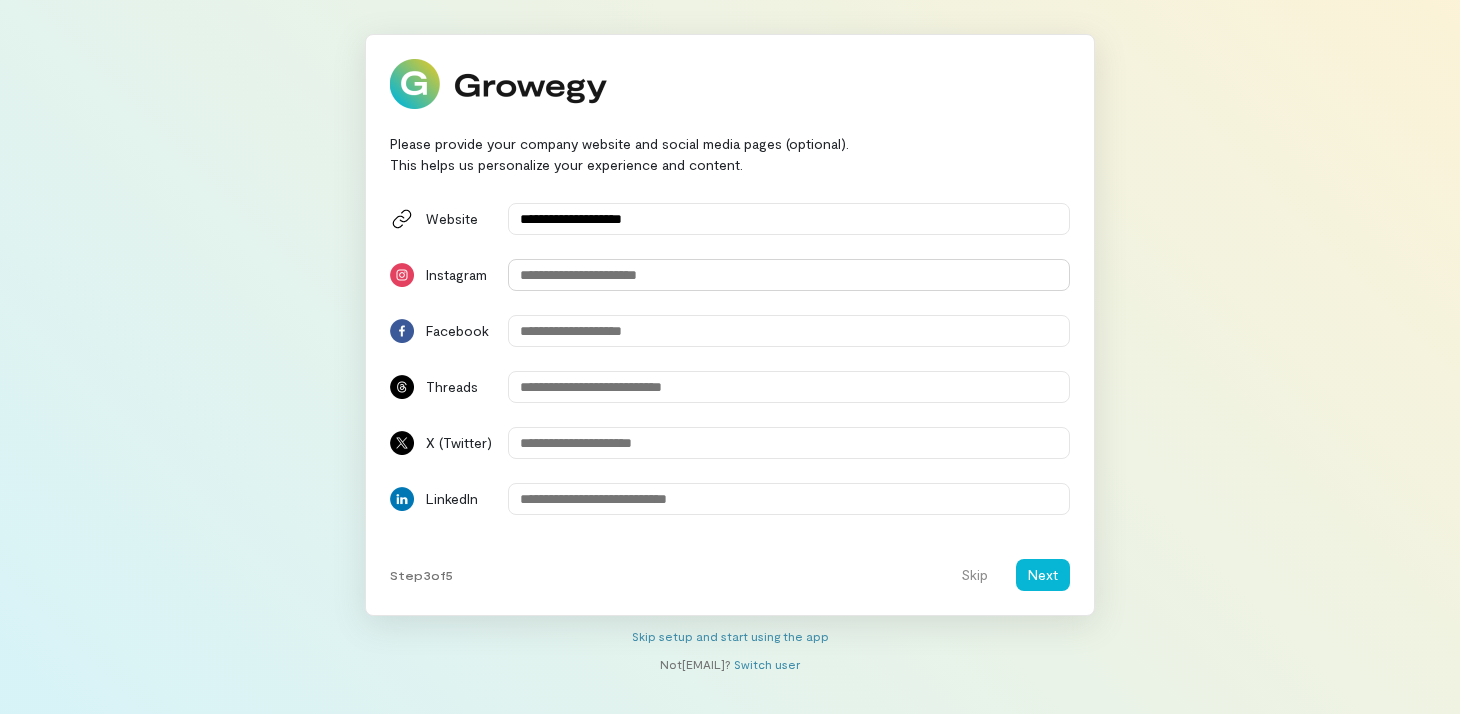 type on "**********" 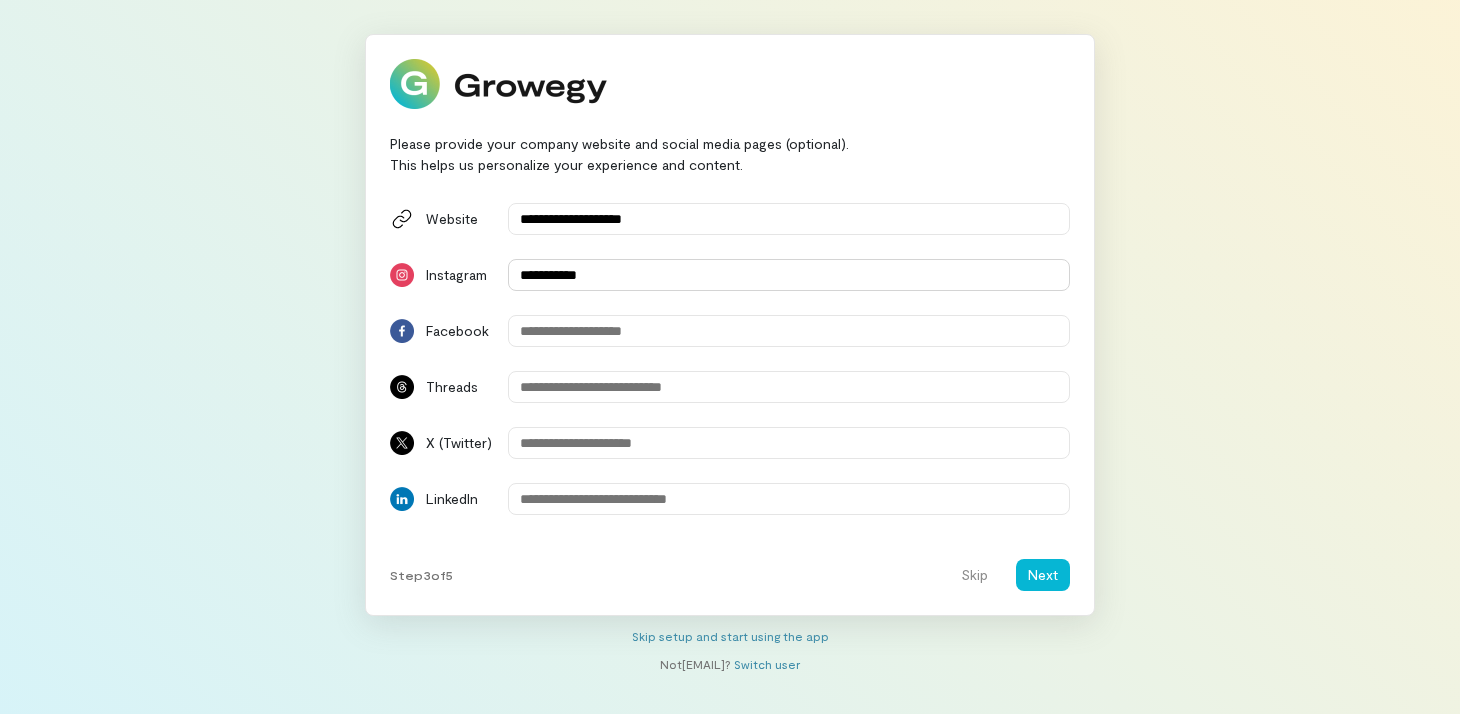 type on "**********" 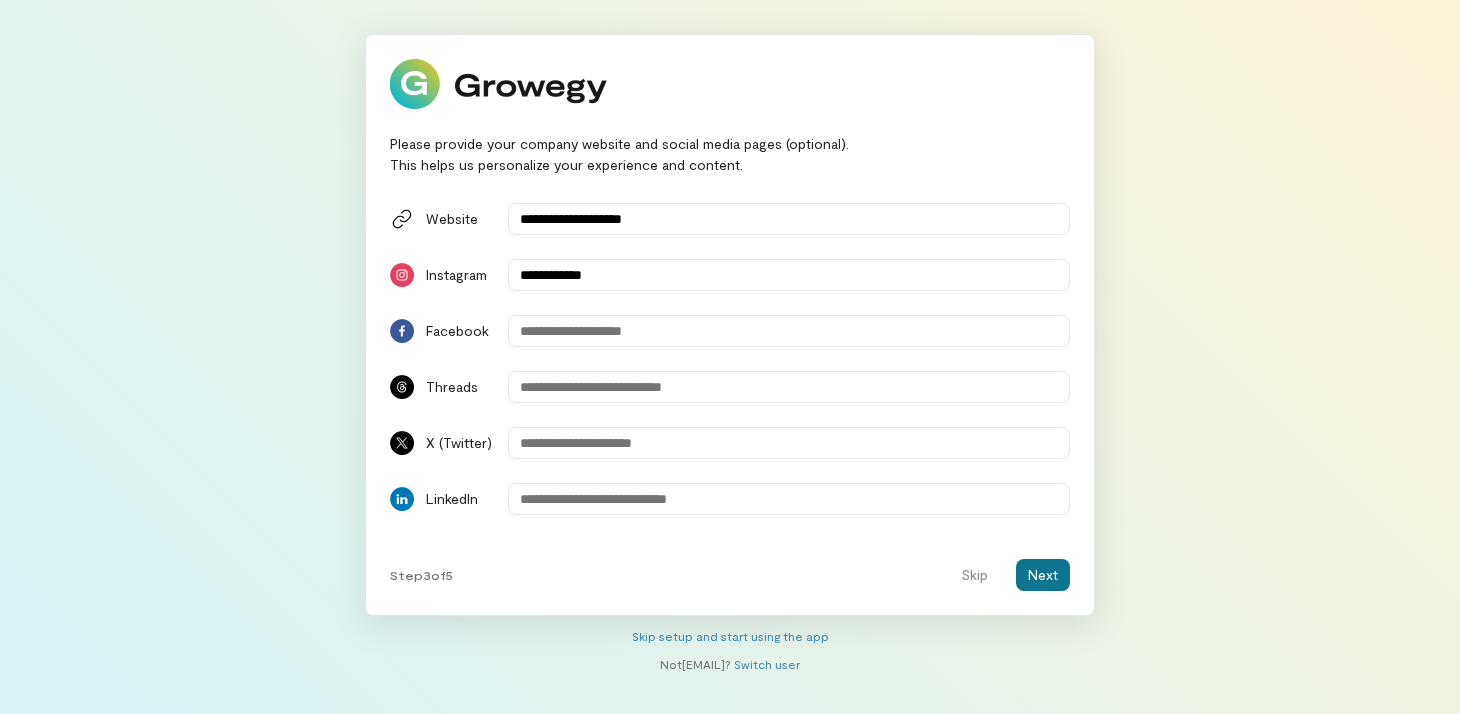click on "Next" at bounding box center (1043, 575) 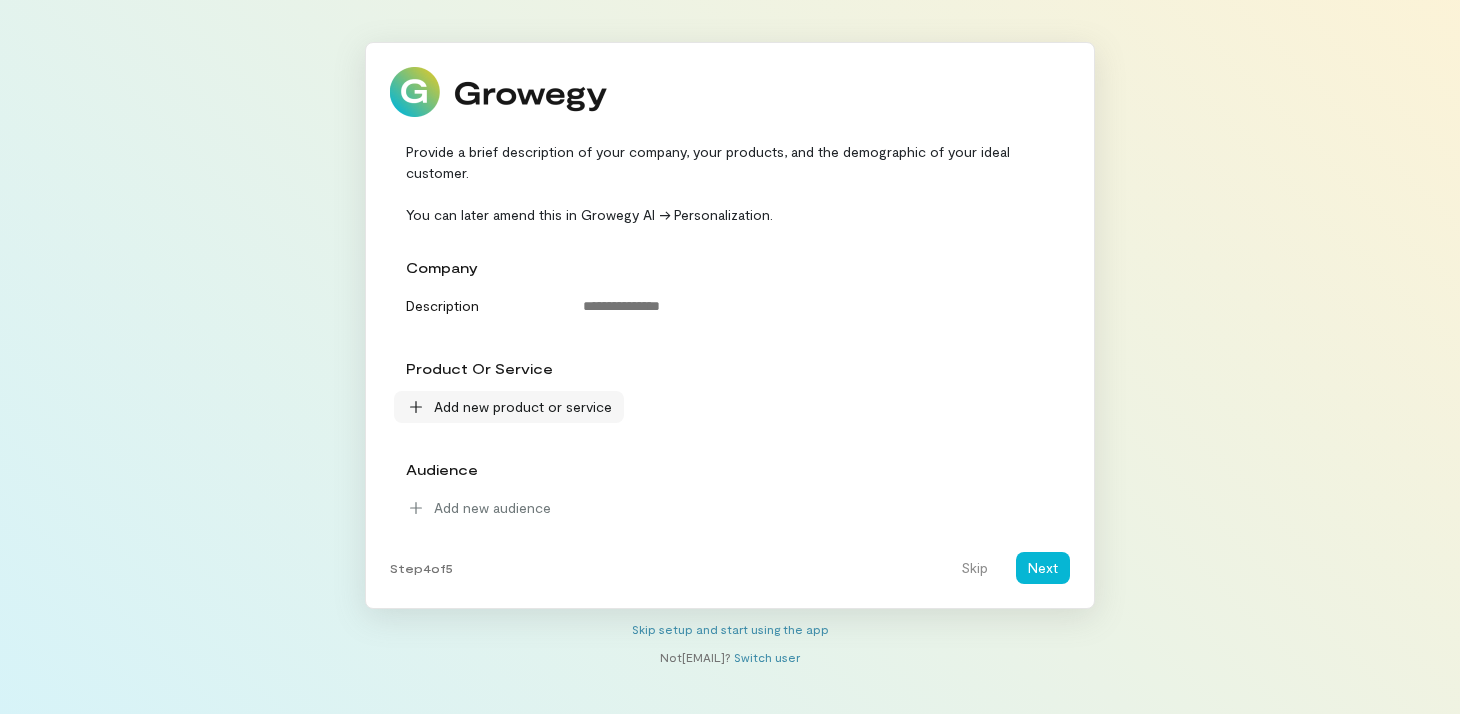 click on "Add new product or service" at bounding box center [523, 407] 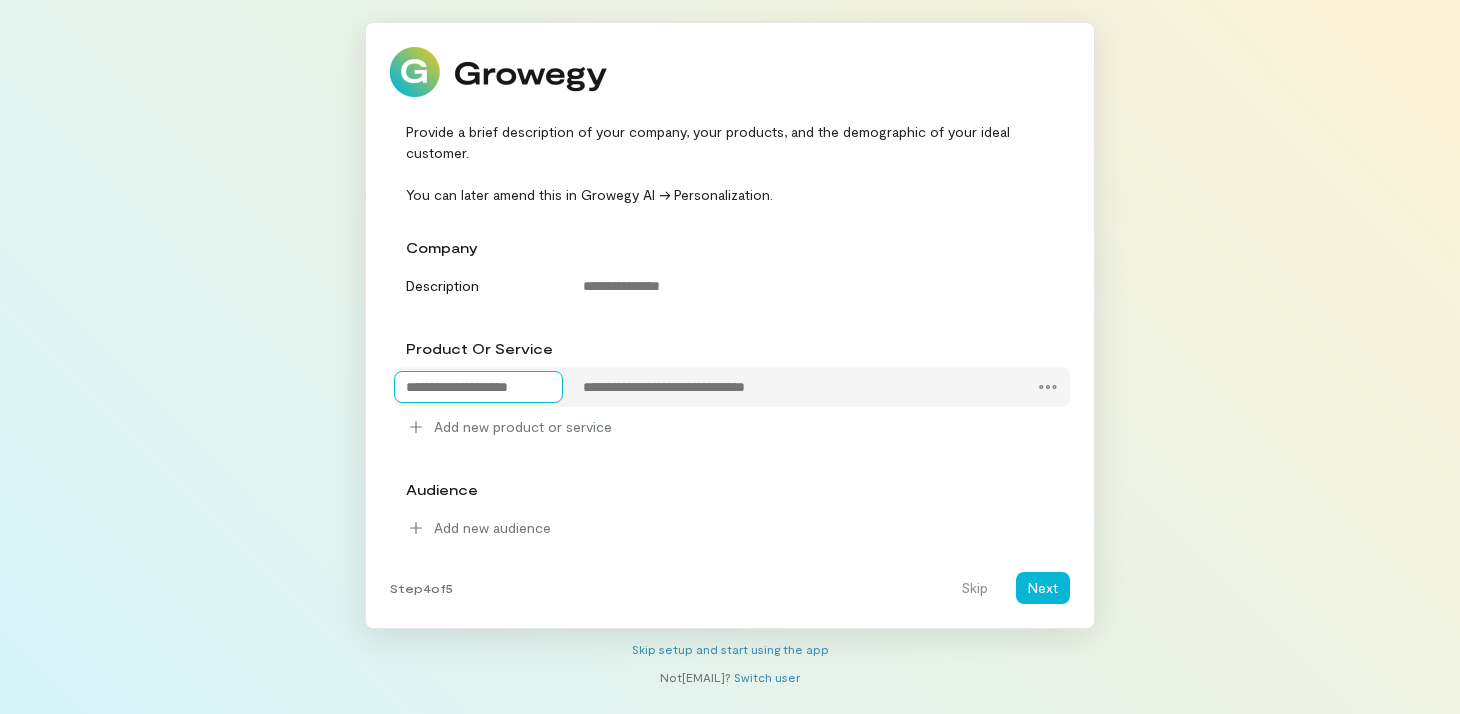 click at bounding box center [478, 387] 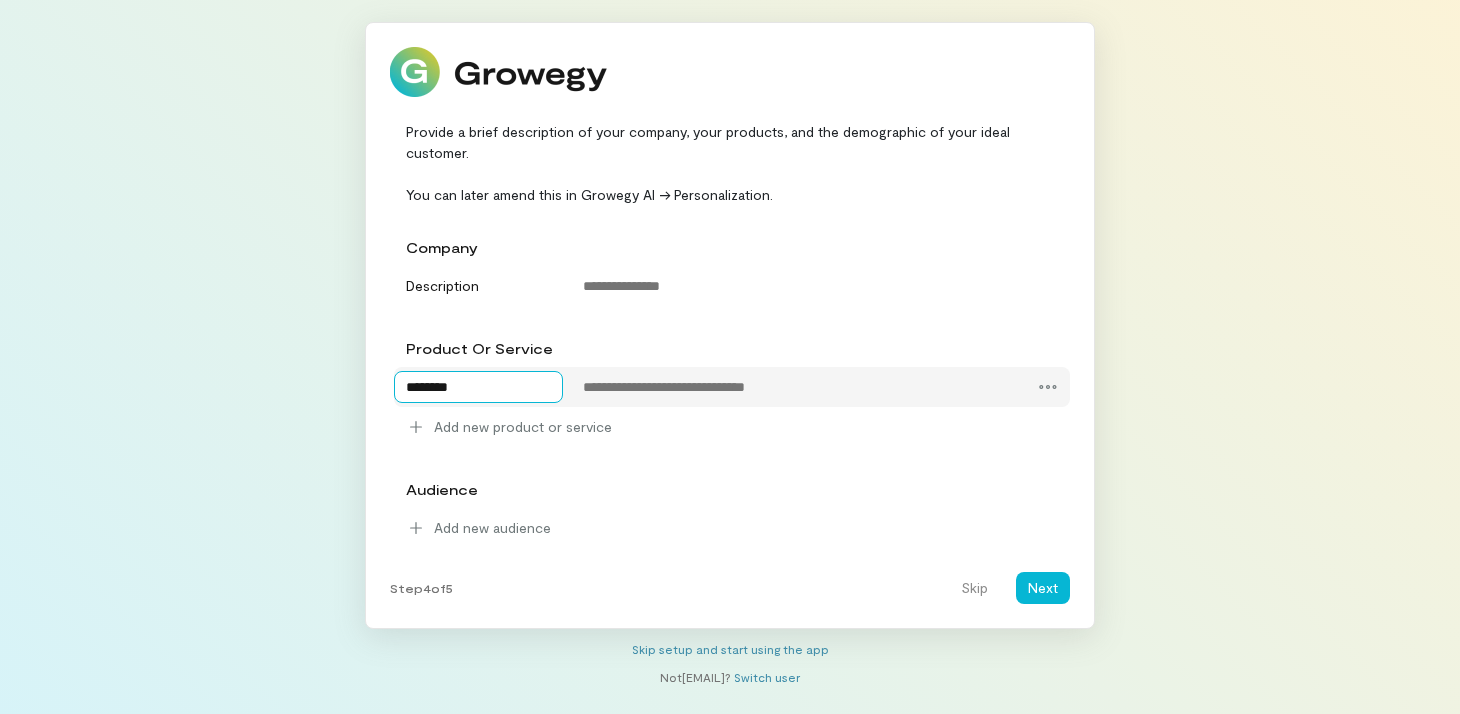 type on "*********" 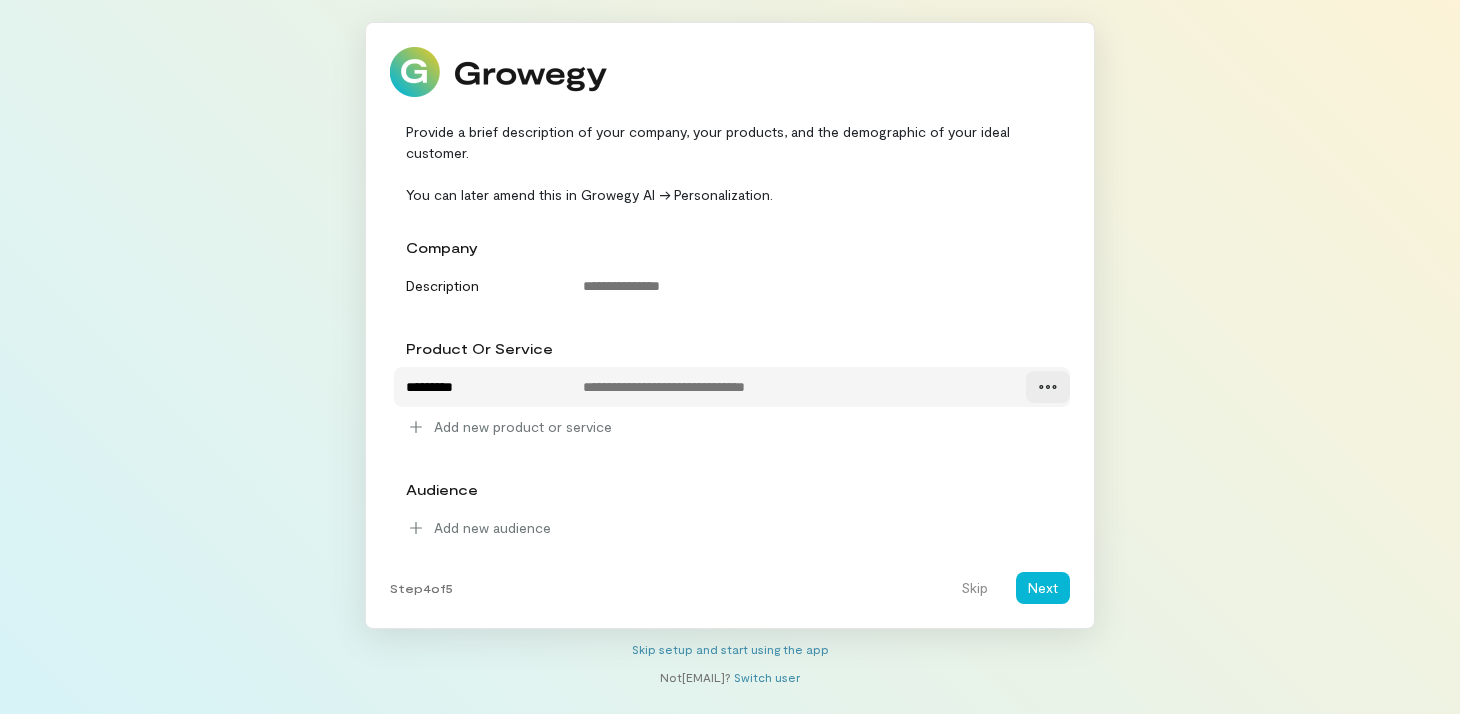 click 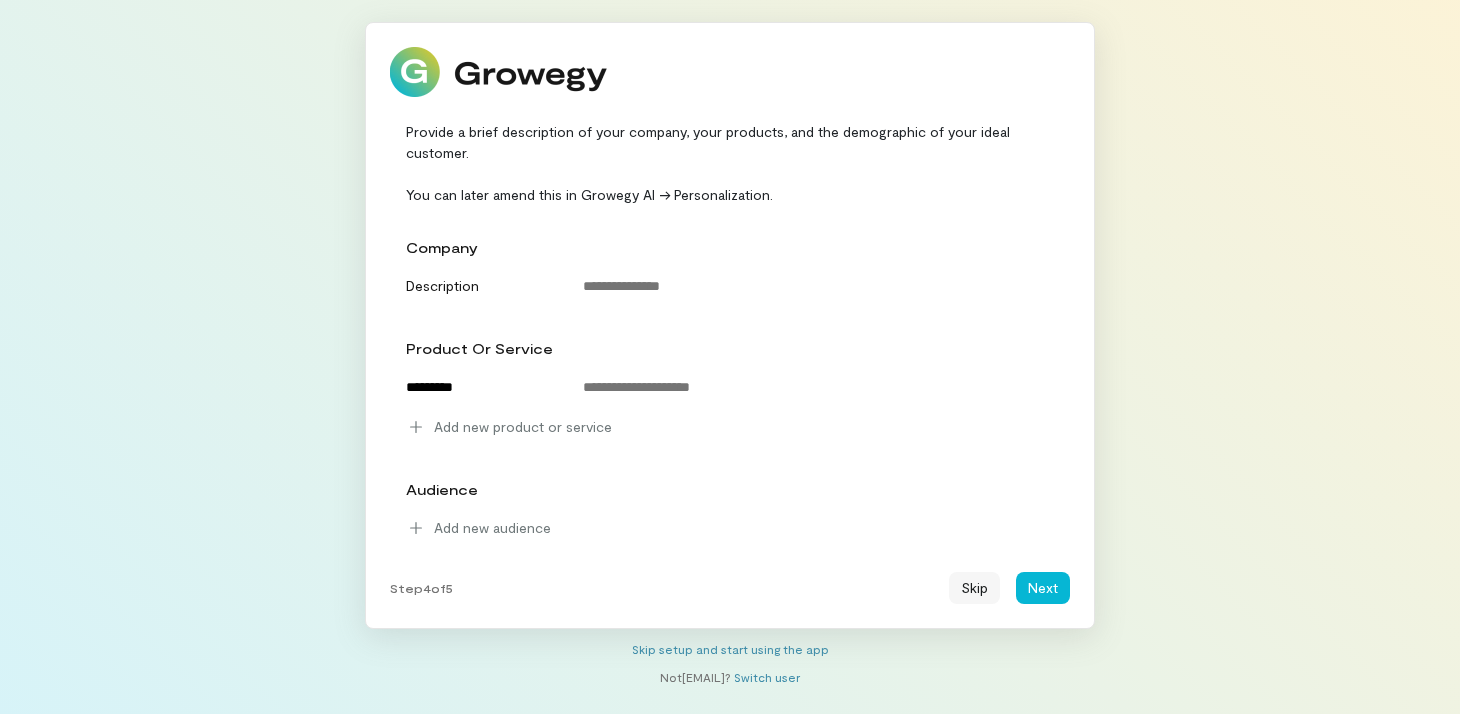 click on "Skip" at bounding box center [974, 588] 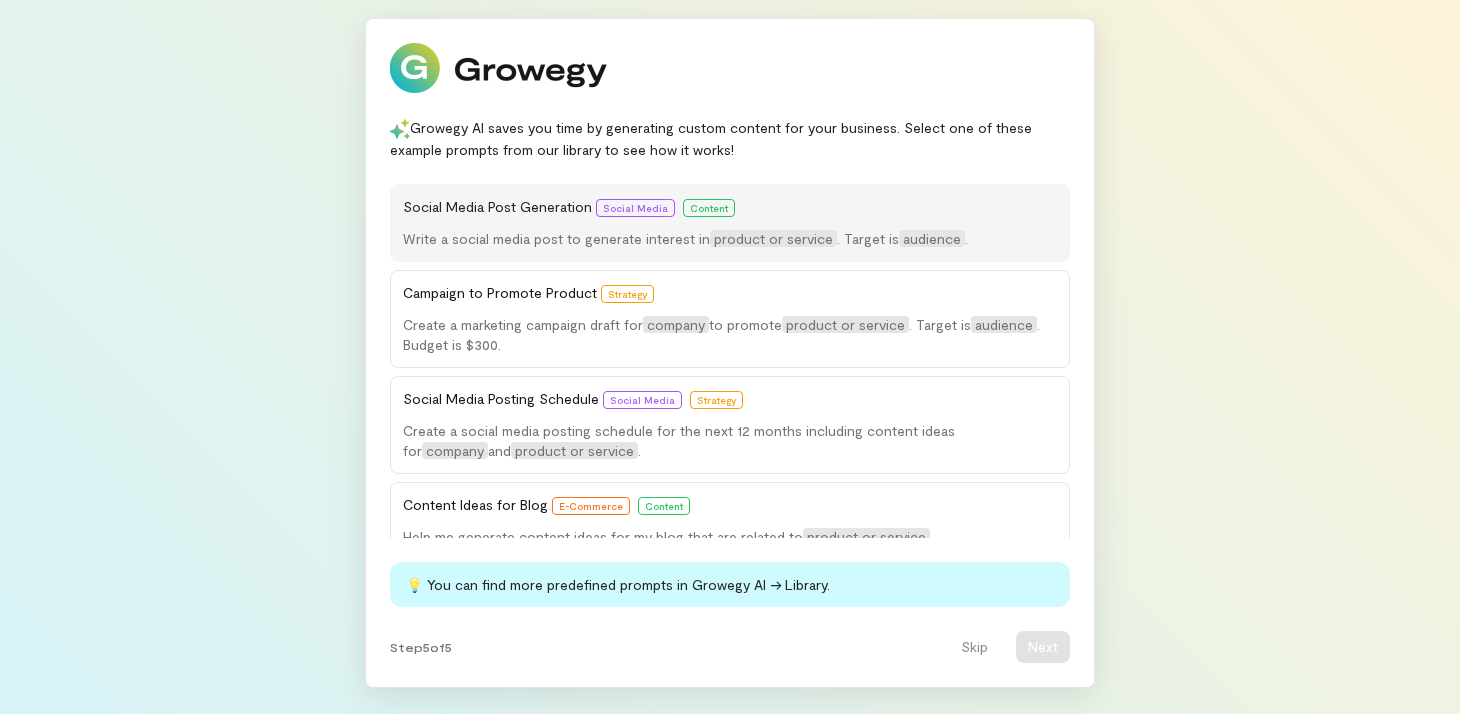 click on "Social Media Post Generation   Social Media Content Write a social media post to generate interest in  product or service . Target is  audience ." at bounding box center (730, 223) 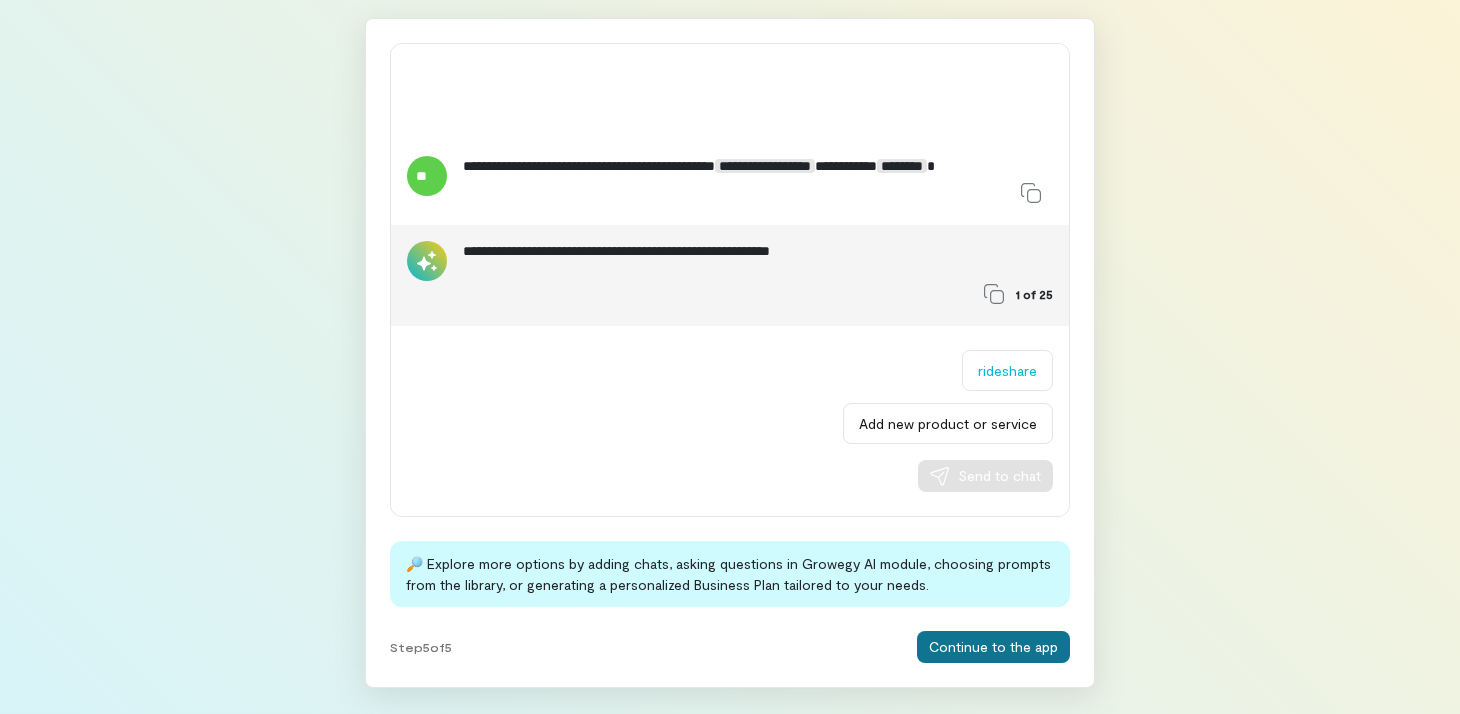 click on "Continue to the app" at bounding box center [993, 647] 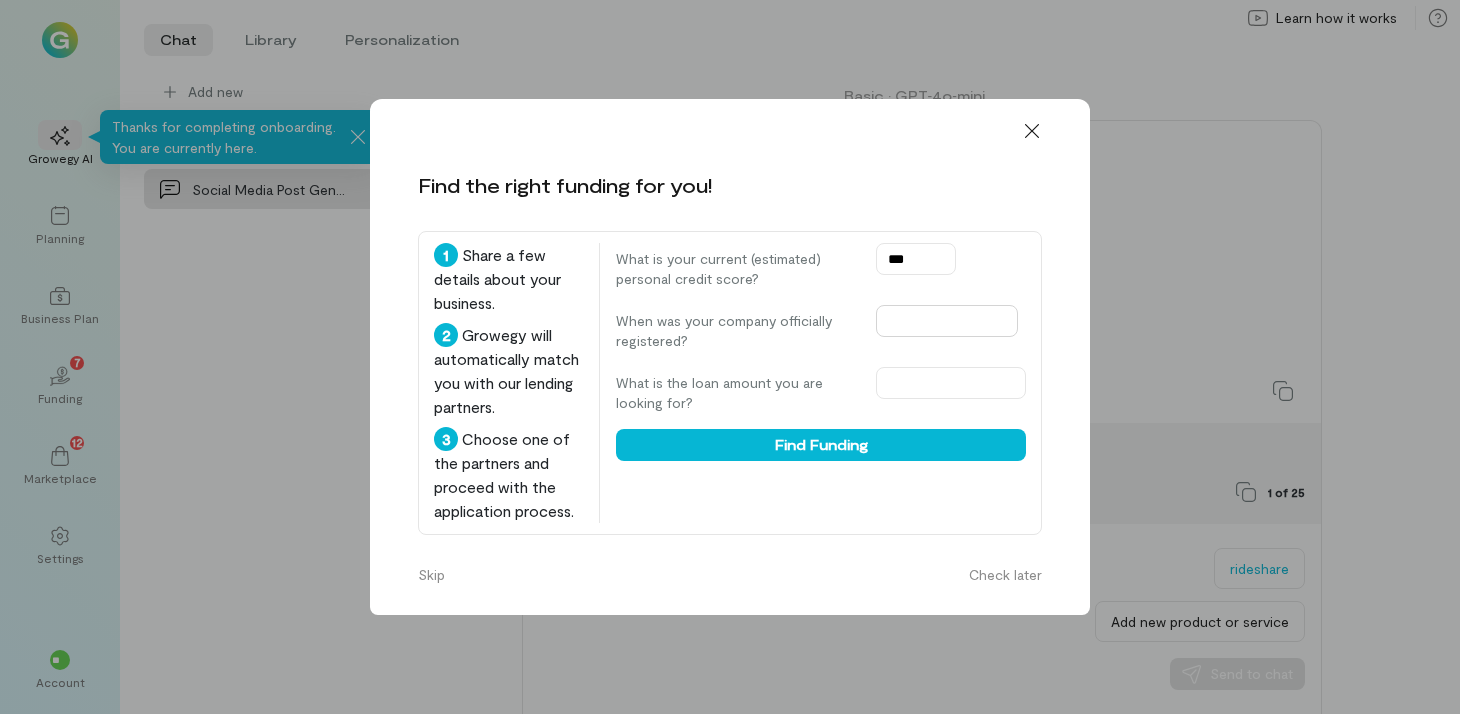 type on "***" 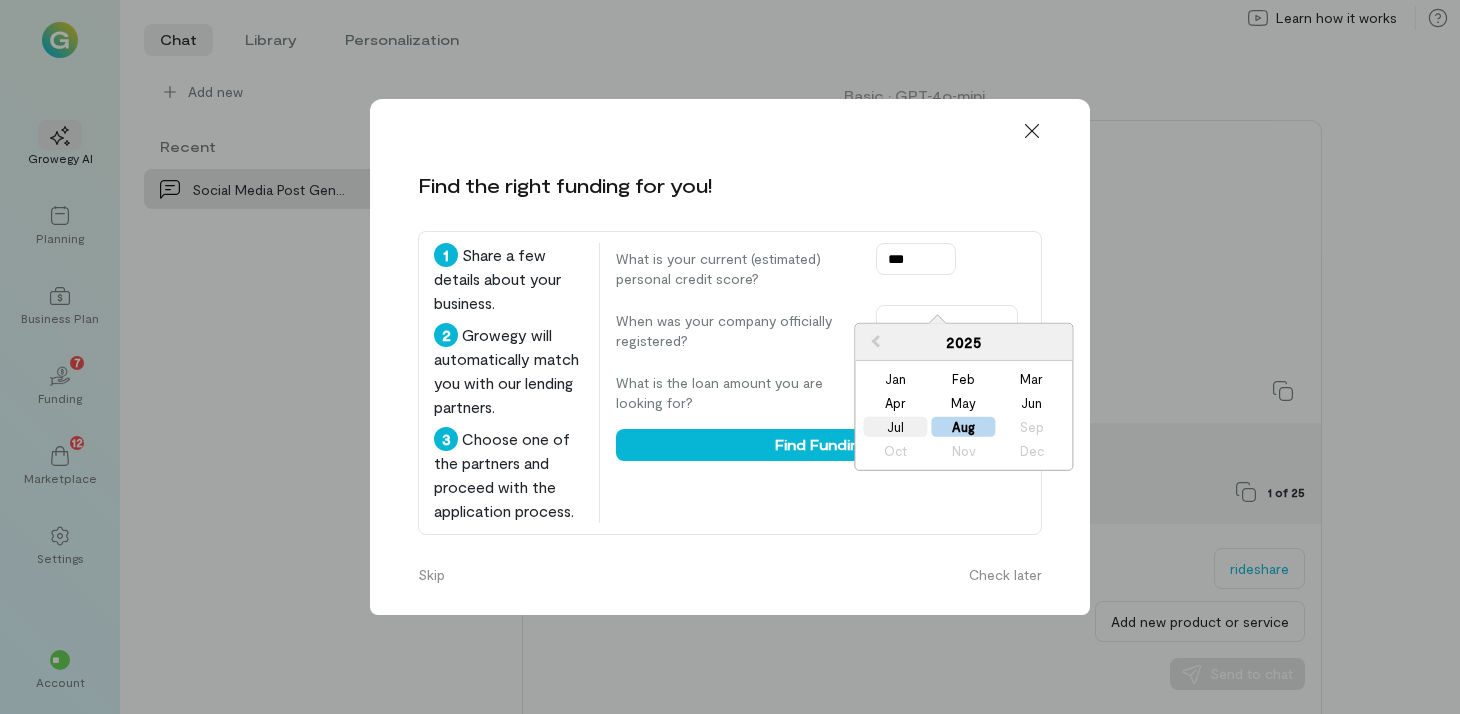 click on "Jul" at bounding box center (896, 427) 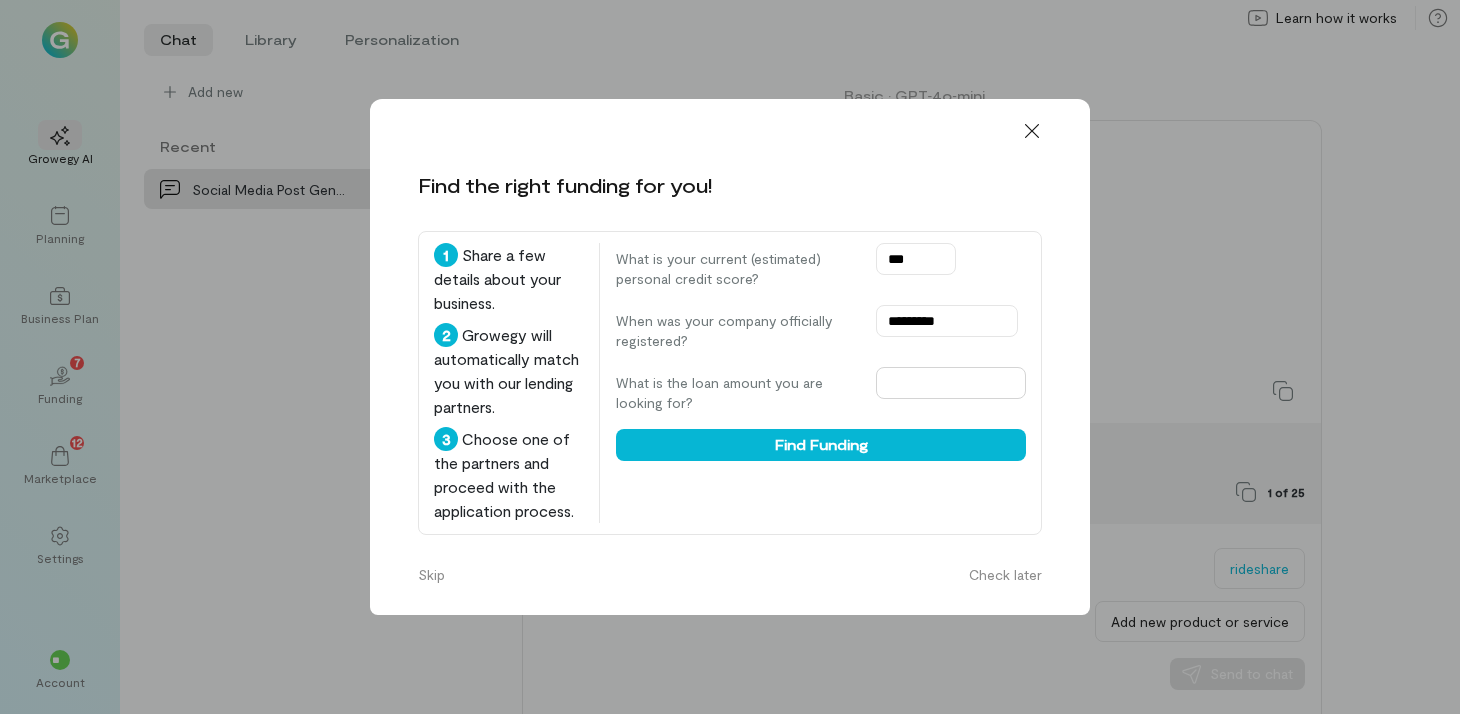 click at bounding box center (951, 383) 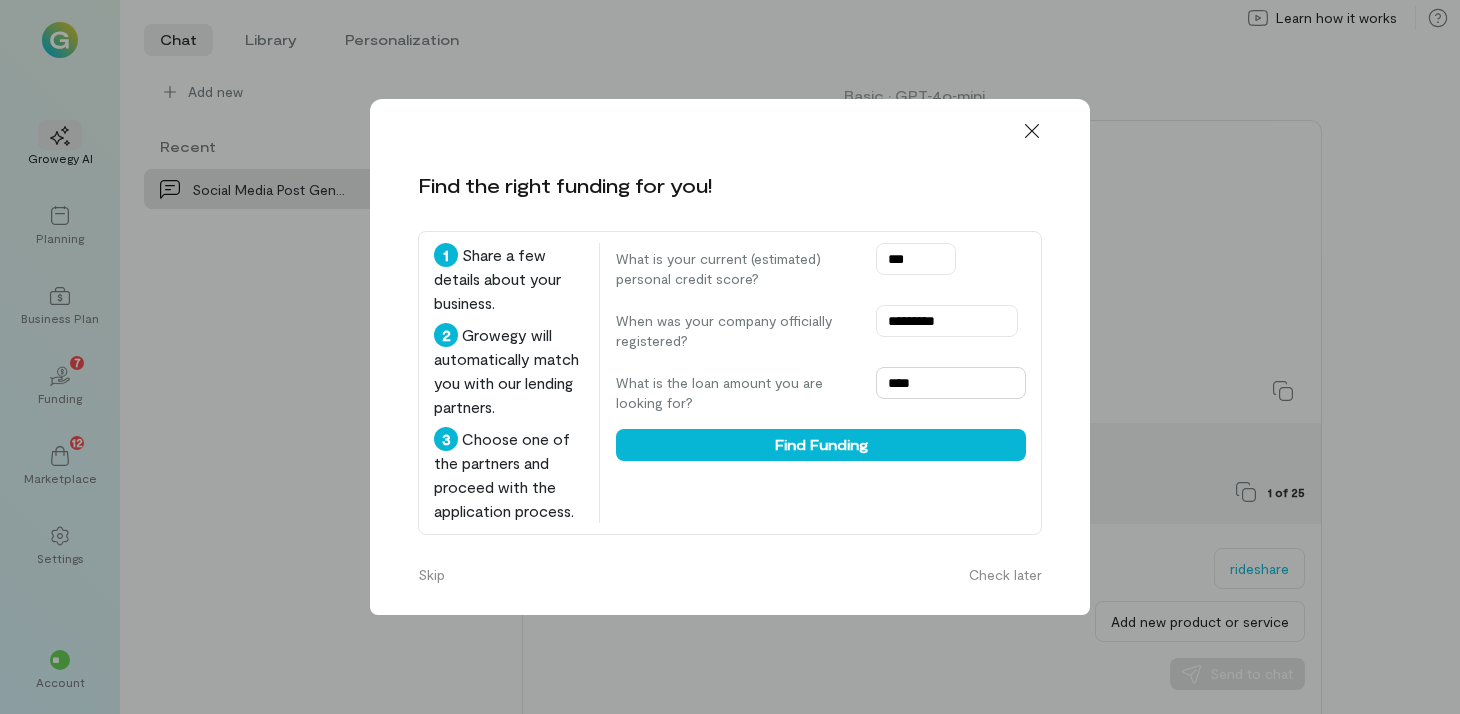 type on "*****" 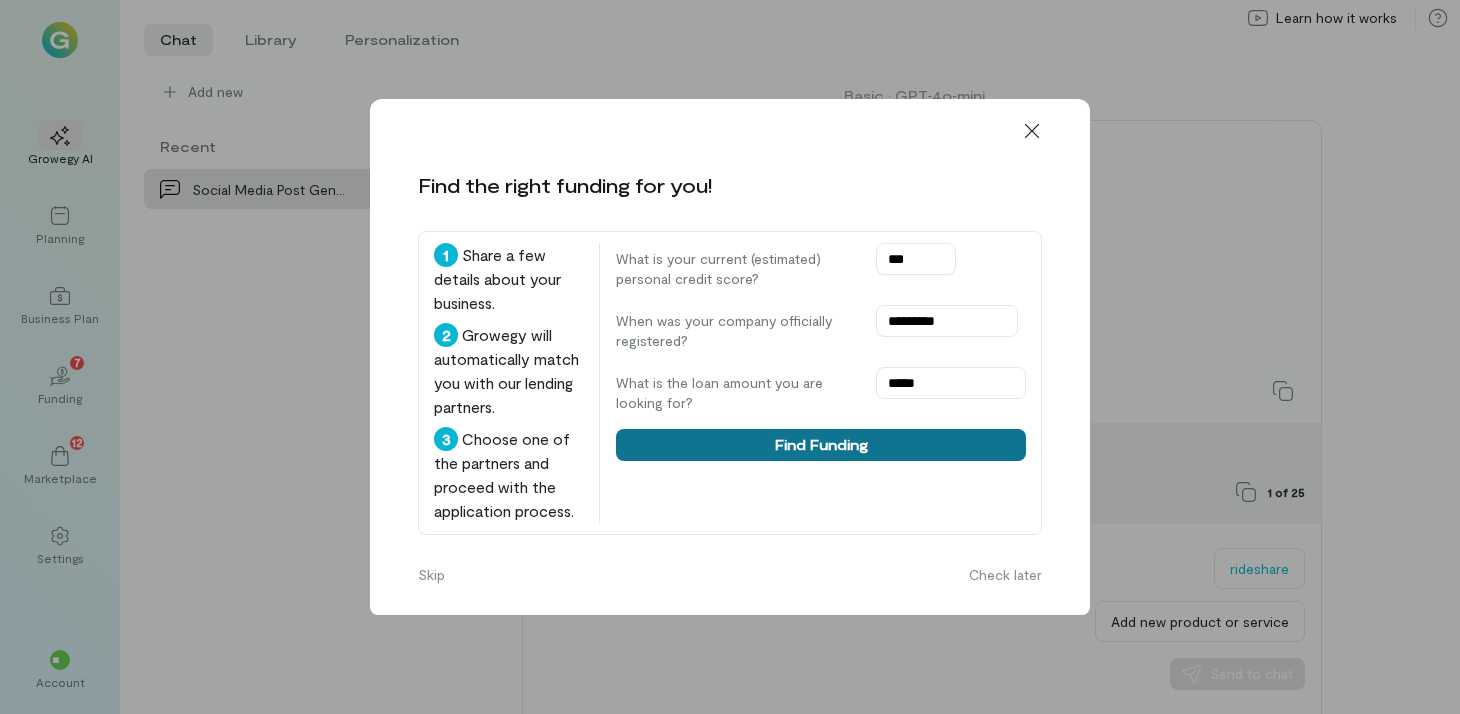 click on "Find Funding" at bounding box center [821, 445] 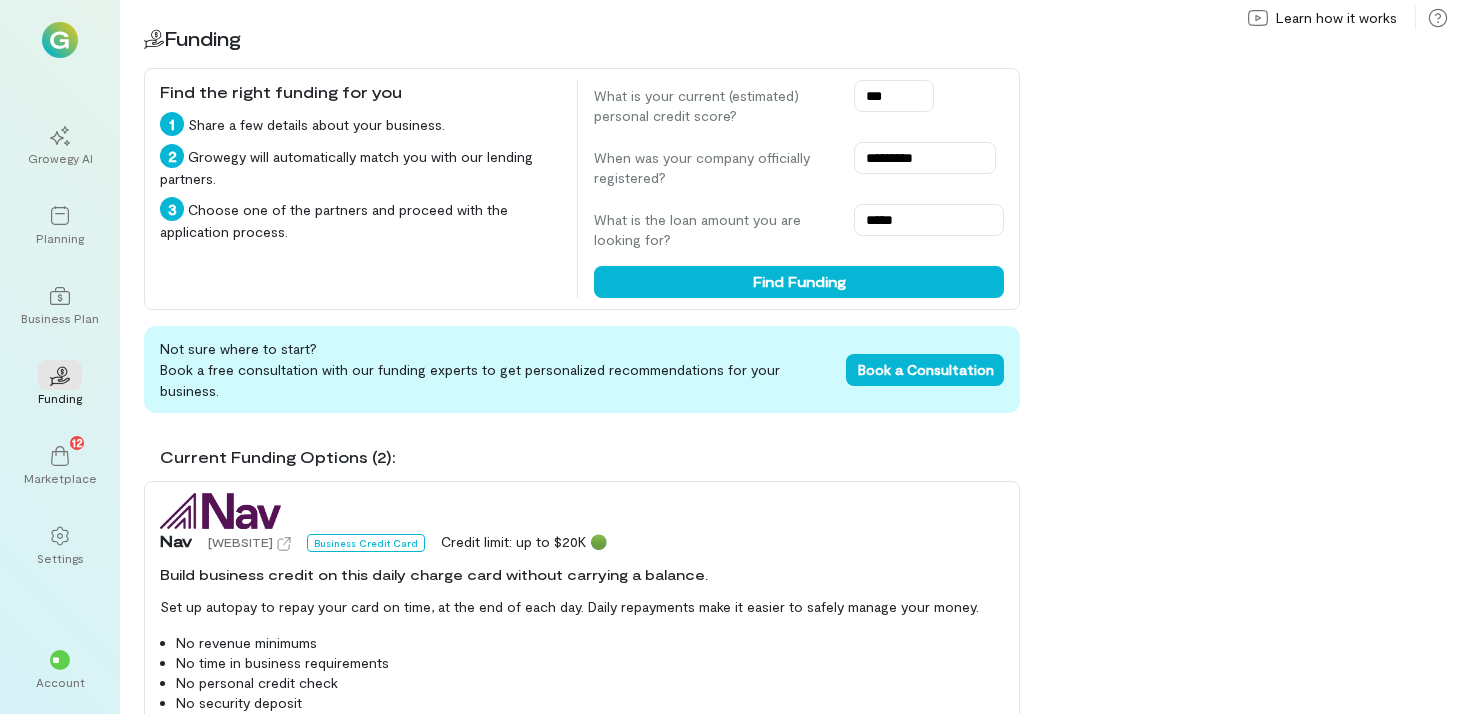 click on "02  Funding Find the right funding for you 1   Share a few details about your business. 2   Growegy will automatically match you with our lending partners. 3   Choose one of the partners and proceed with the application process. What is your current (estimated) personal credit score? *** When was your company officially registered? ********* What is the loan amount you are looking for? ***** Find Funding Not sure where to start?   Book a free consultation with our funding experts to get personalized recommendations for your business. Book a Consultation Current Funding Options (2): Nav nav.com Business Credit Card Credit limit: up to $20K    🟢 Build business credit on this daily charge card without carrying a balance. Set up autopay to repay your card on time, at the end of each day. Daily repayments make it easier to safely manage your money.
No revenue minimums
No time in business requirements
No personal credit check
No security deposit
No personal guarantee
Apply Now [CITY] Fintech" at bounding box center (790, 357) 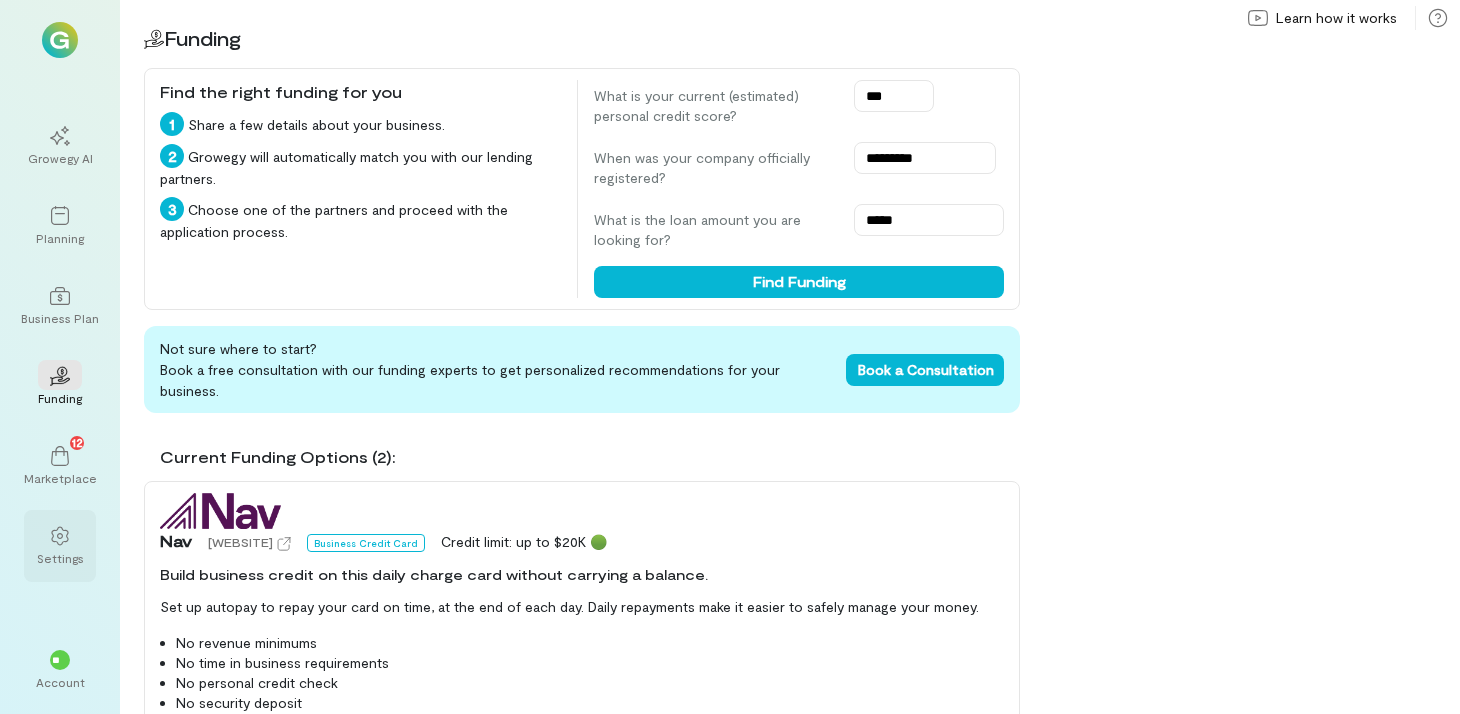 click on "Settings" at bounding box center [60, 558] 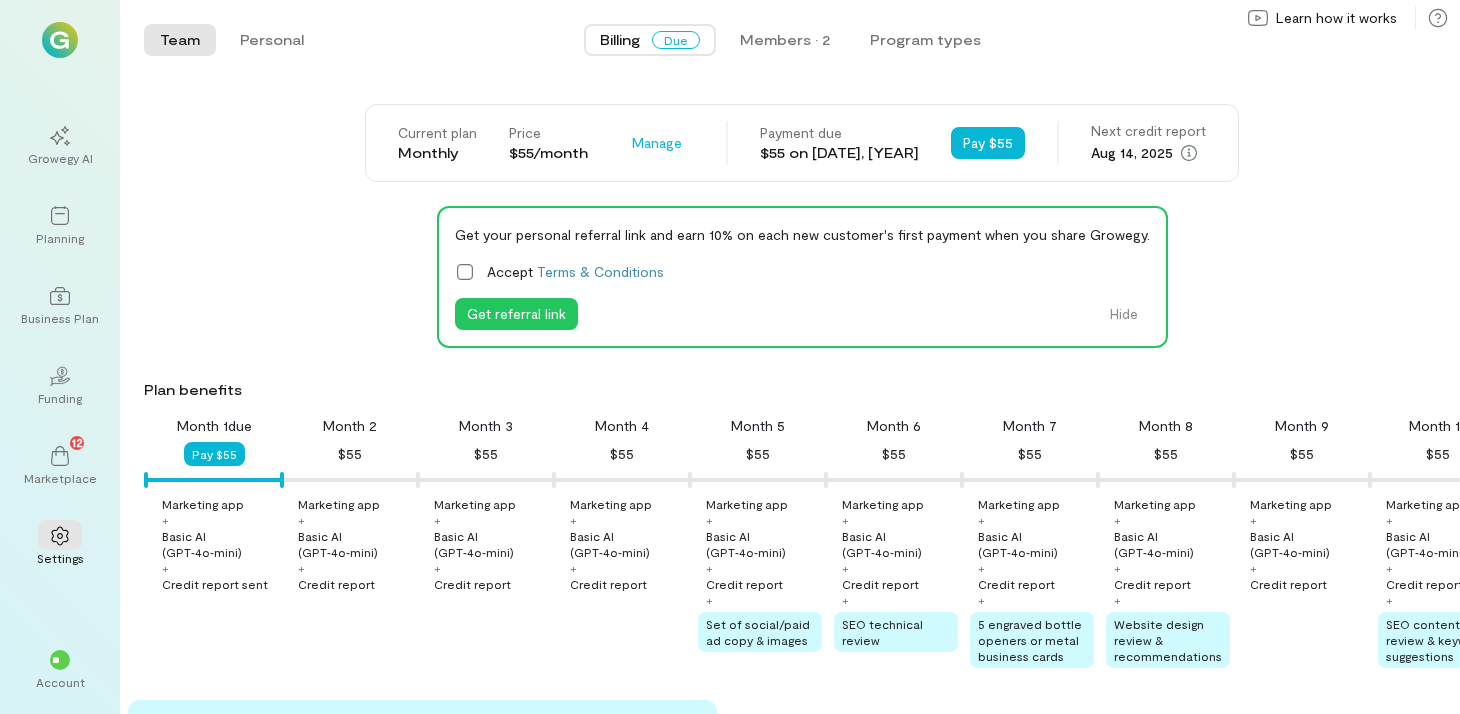 click 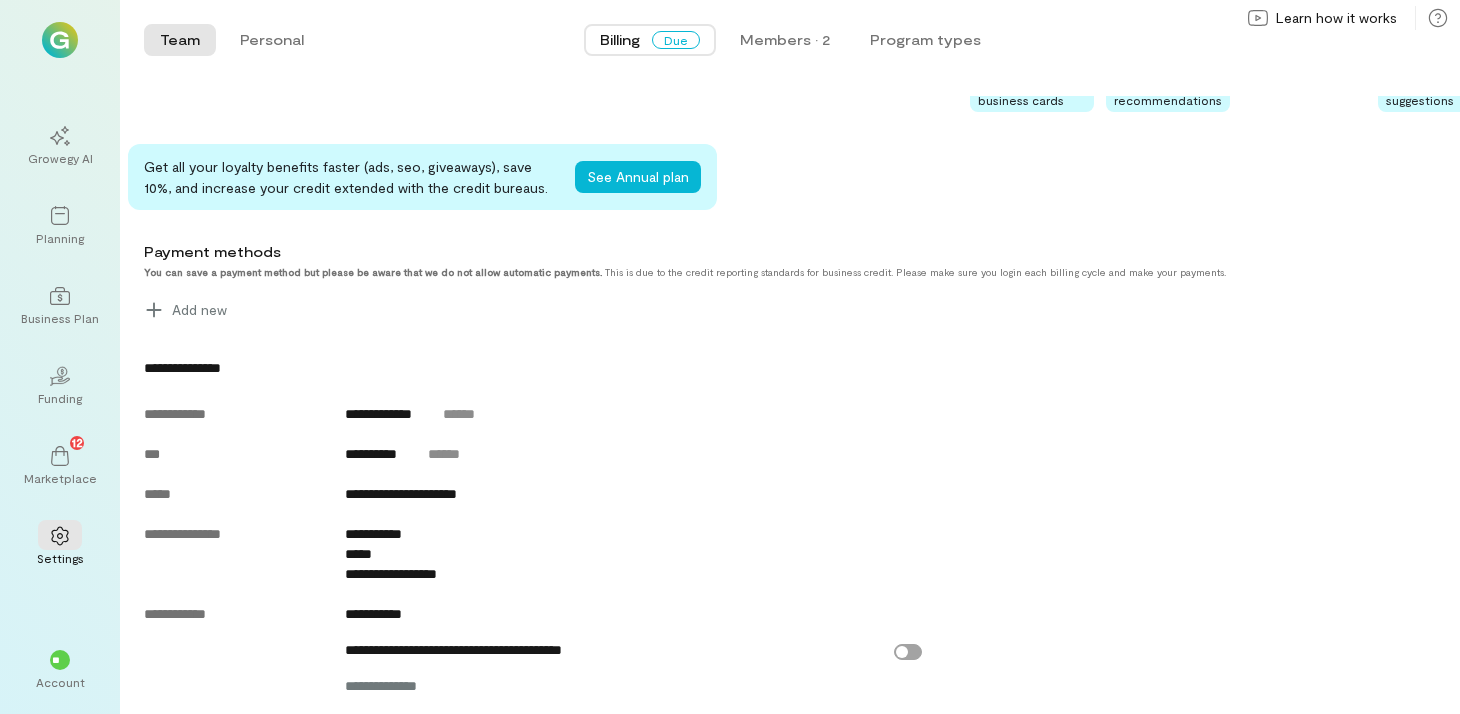 scroll, scrollTop: 447, scrollLeft: 0, axis: vertical 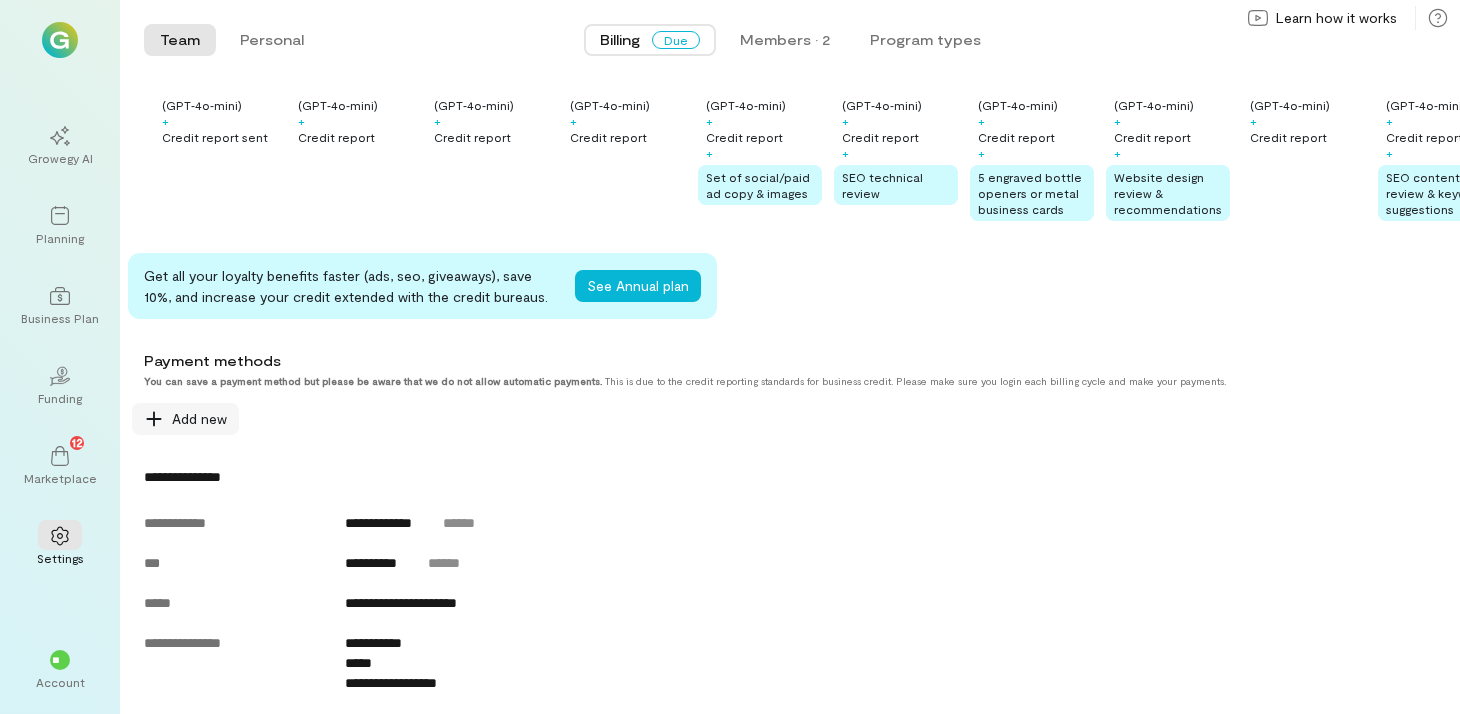 click 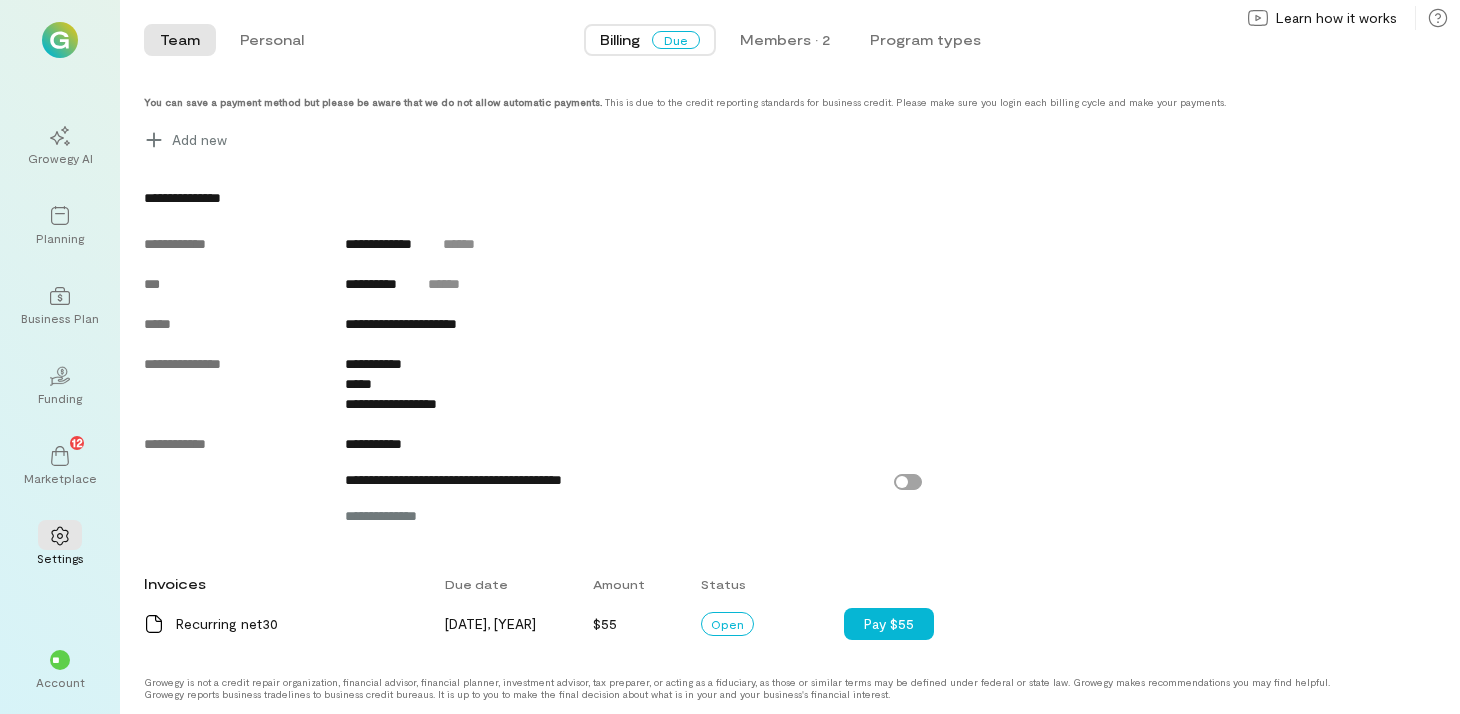 scroll, scrollTop: 727, scrollLeft: 0, axis: vertical 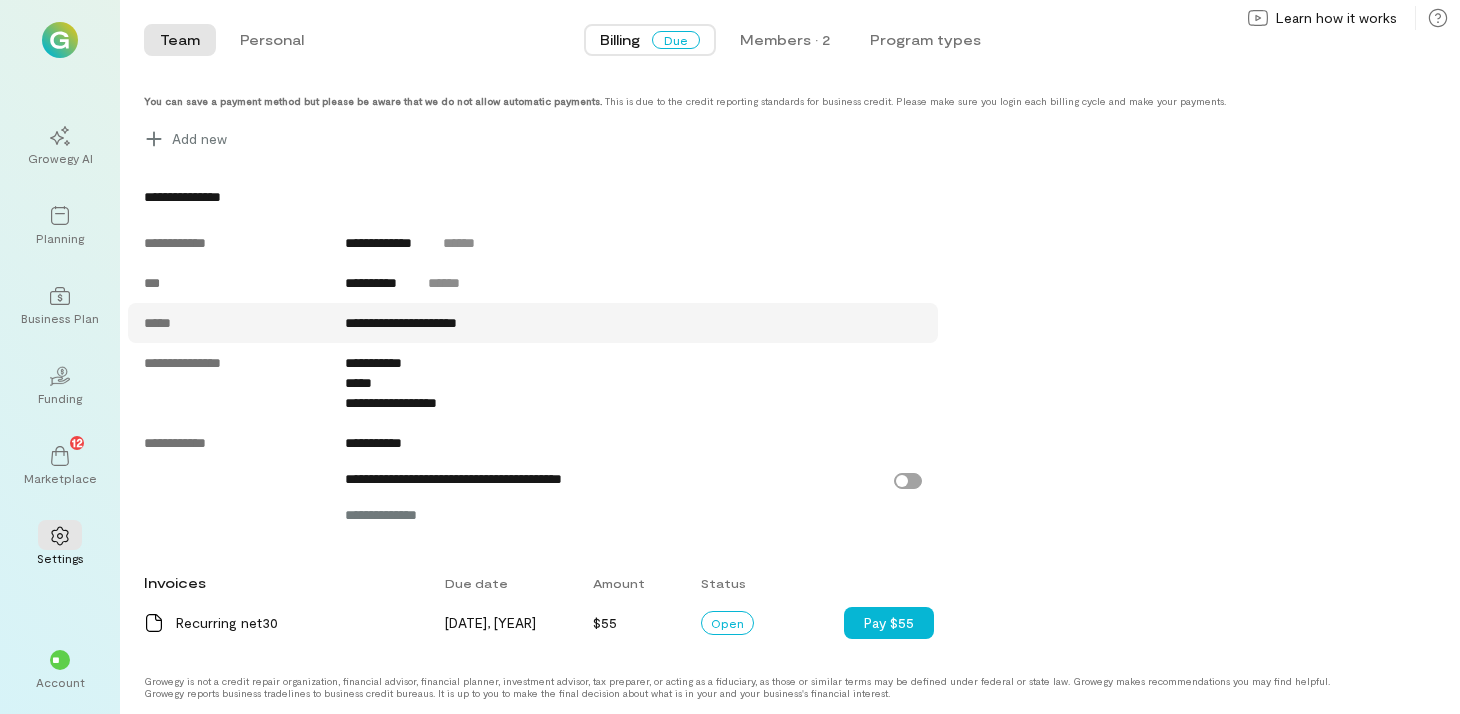 click on "**********" at bounding box center (634, 323) 